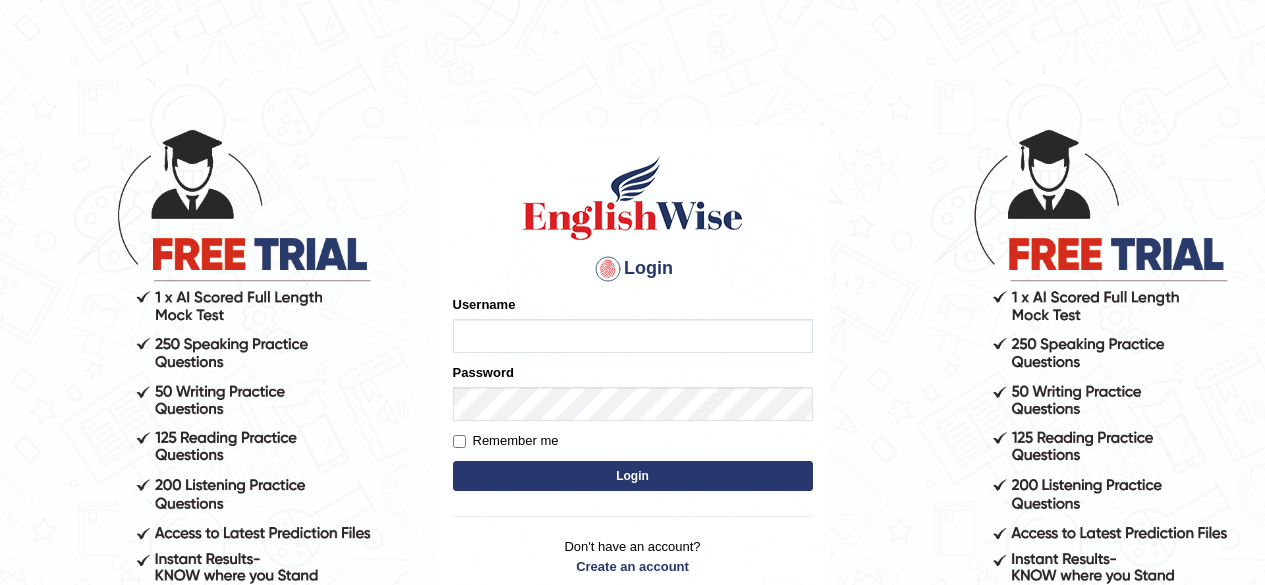 scroll, scrollTop: 0, scrollLeft: 0, axis: both 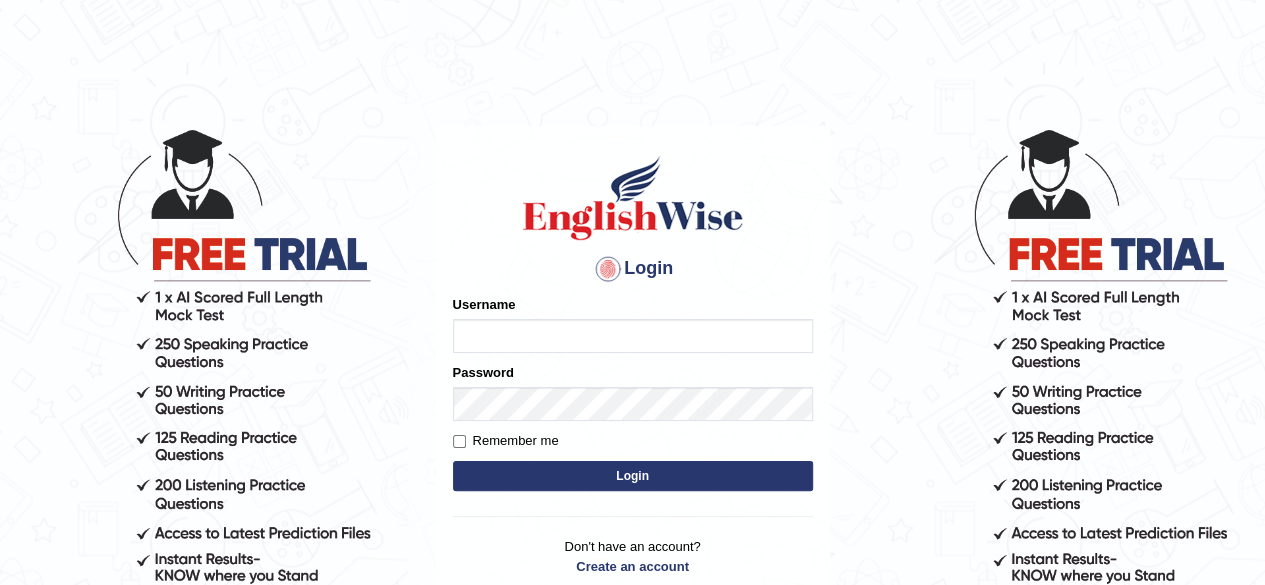 type on "Shamim" 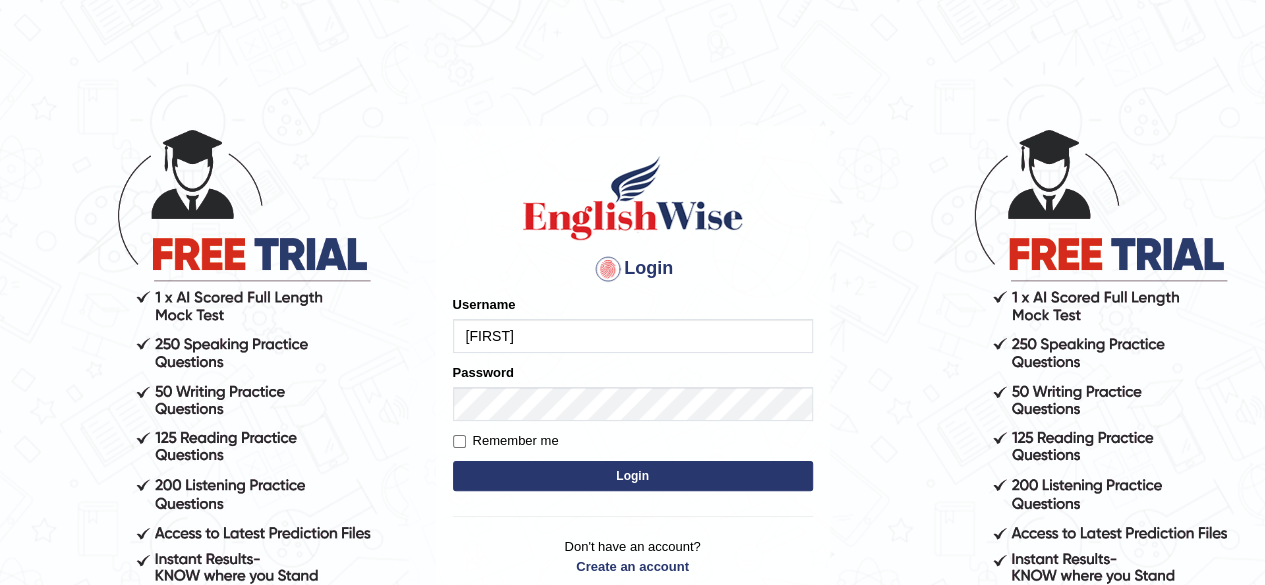 click on "Login" at bounding box center [633, 476] 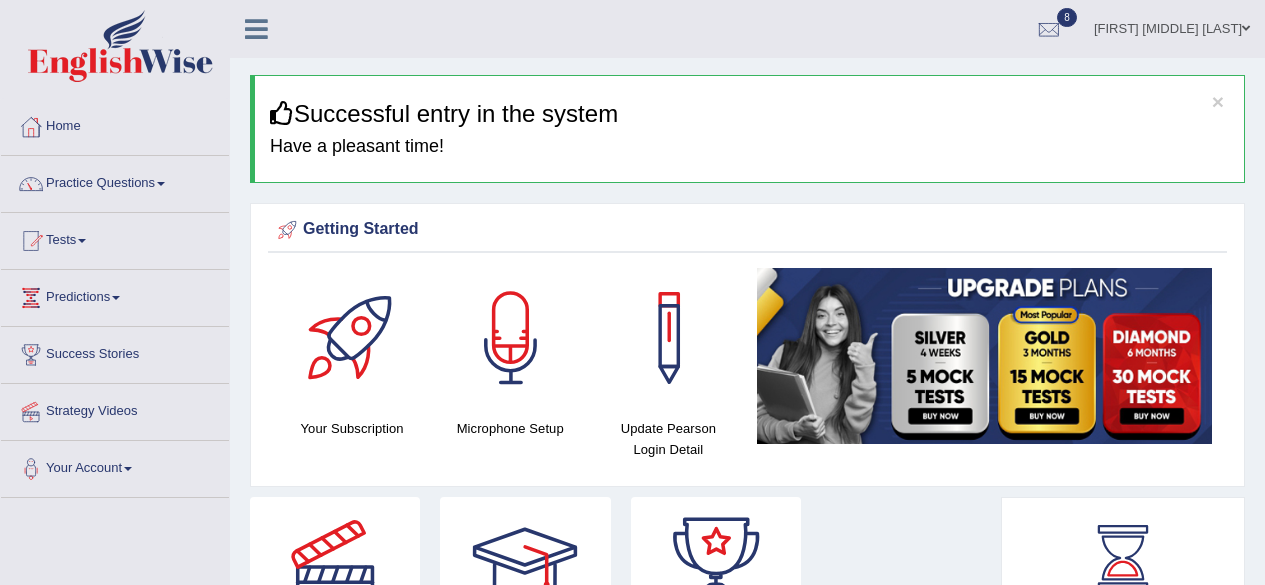 scroll, scrollTop: 0, scrollLeft: 0, axis: both 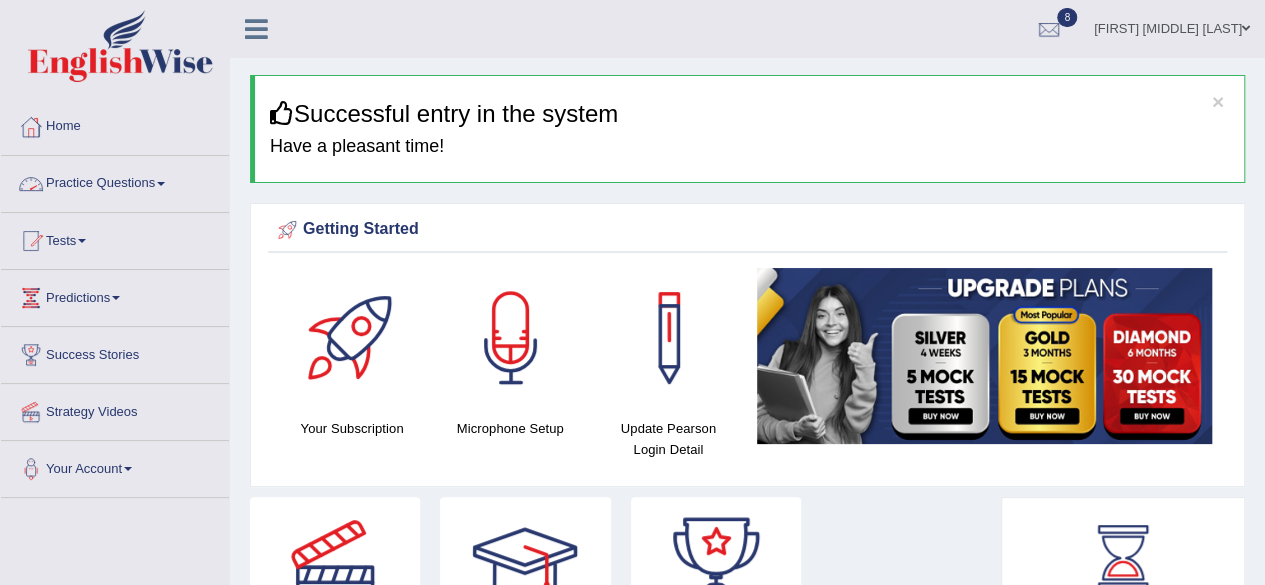 click on "Practice Questions" at bounding box center (115, 181) 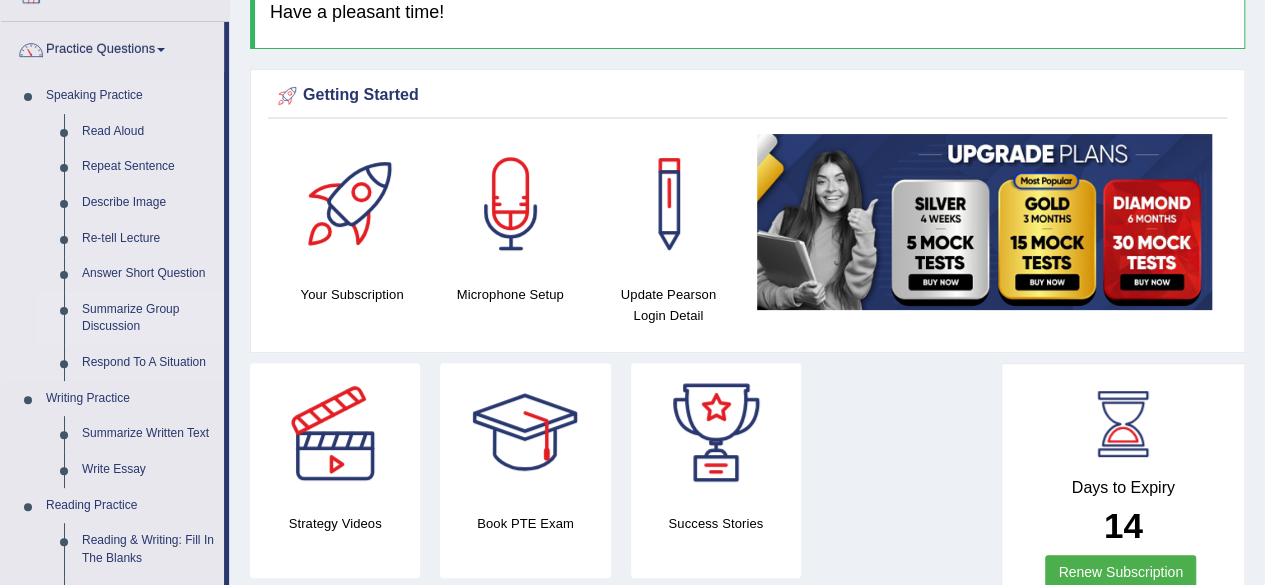 scroll, scrollTop: 300, scrollLeft: 0, axis: vertical 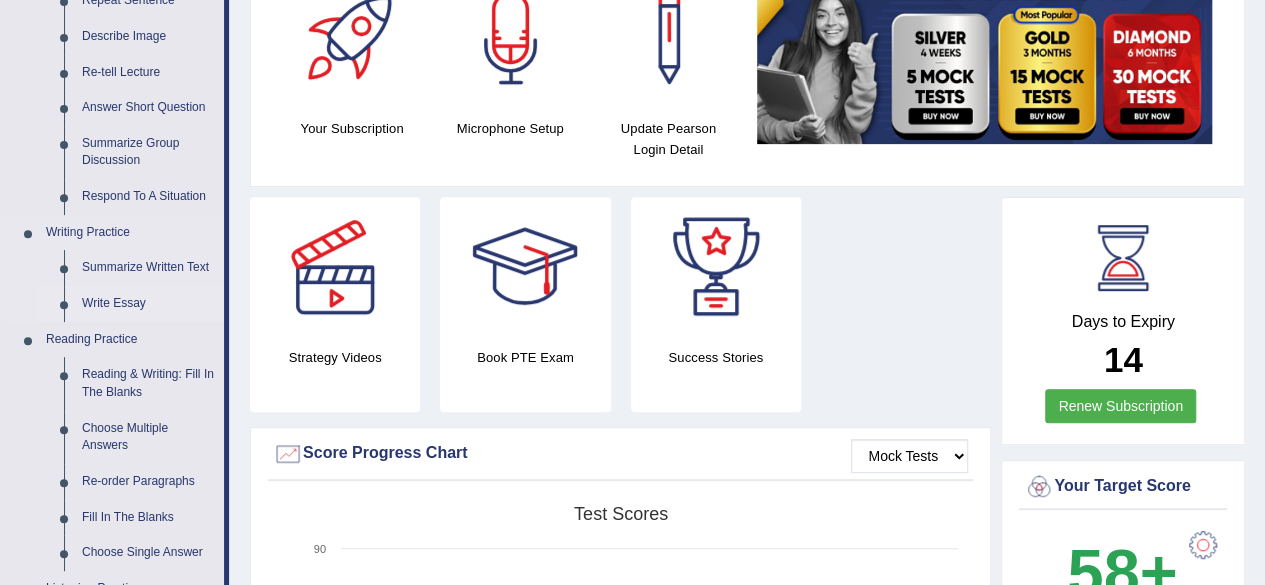 click on "Write Essay" at bounding box center (148, 304) 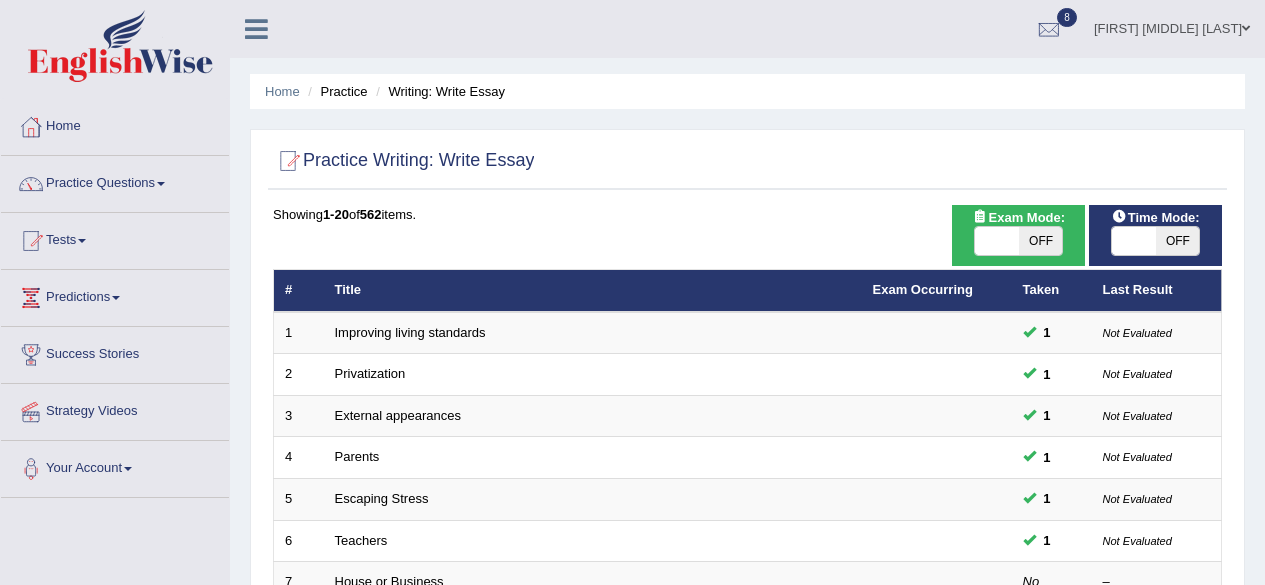 scroll, scrollTop: 0, scrollLeft: 0, axis: both 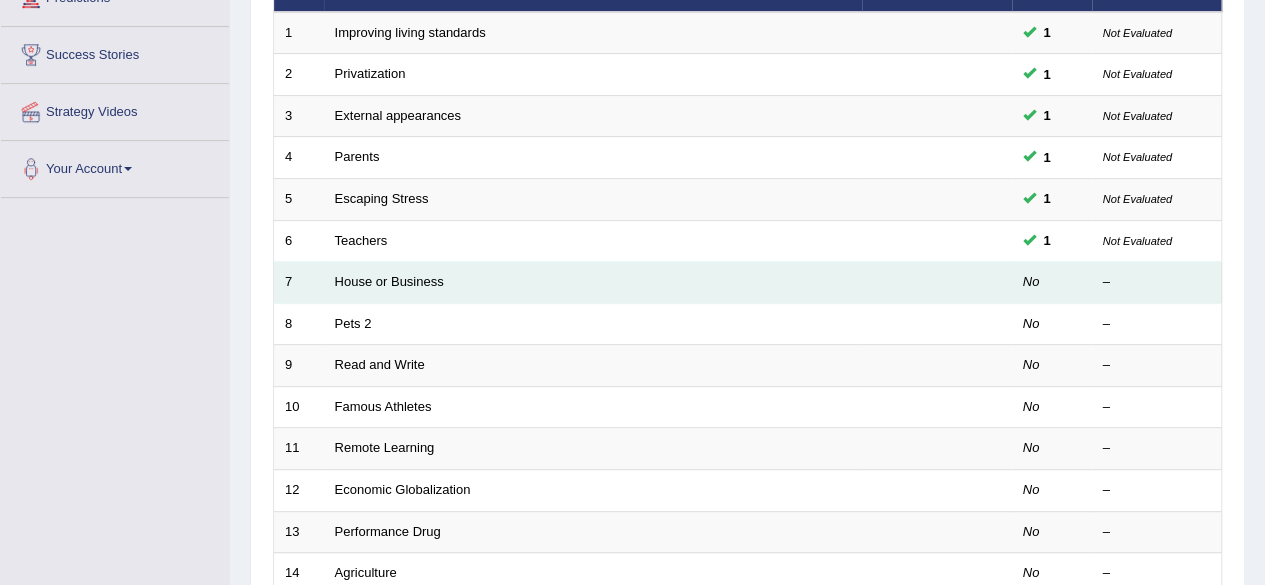 click on "House or Business" at bounding box center [593, 283] 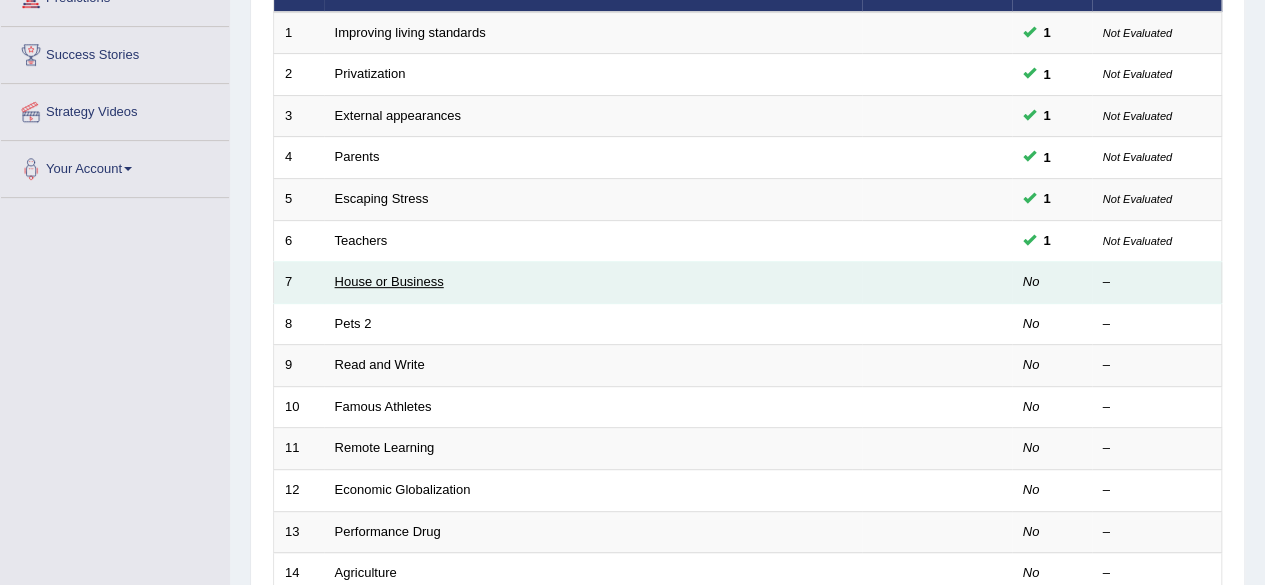 click on "House or Business" at bounding box center (389, 281) 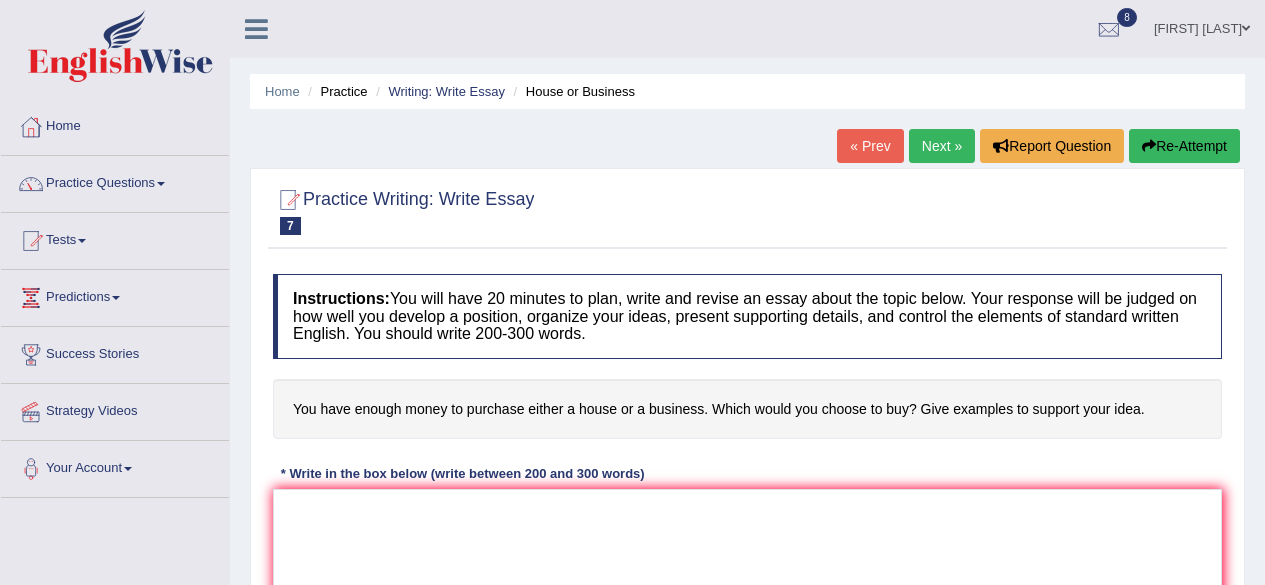 scroll, scrollTop: 86, scrollLeft: 0, axis: vertical 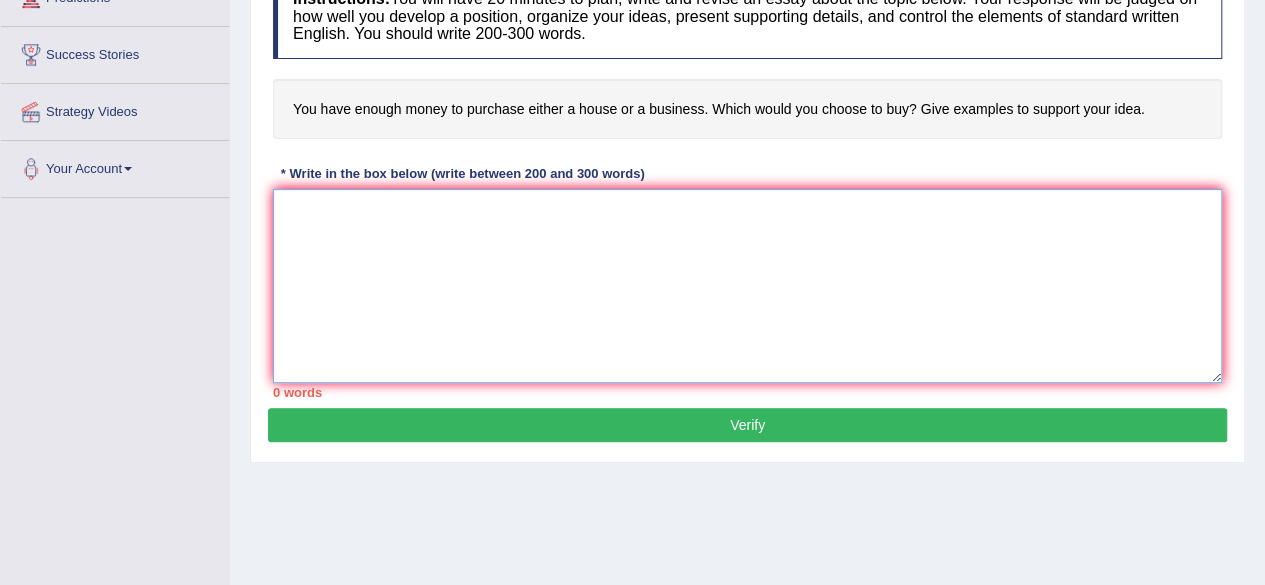 click at bounding box center [747, 286] 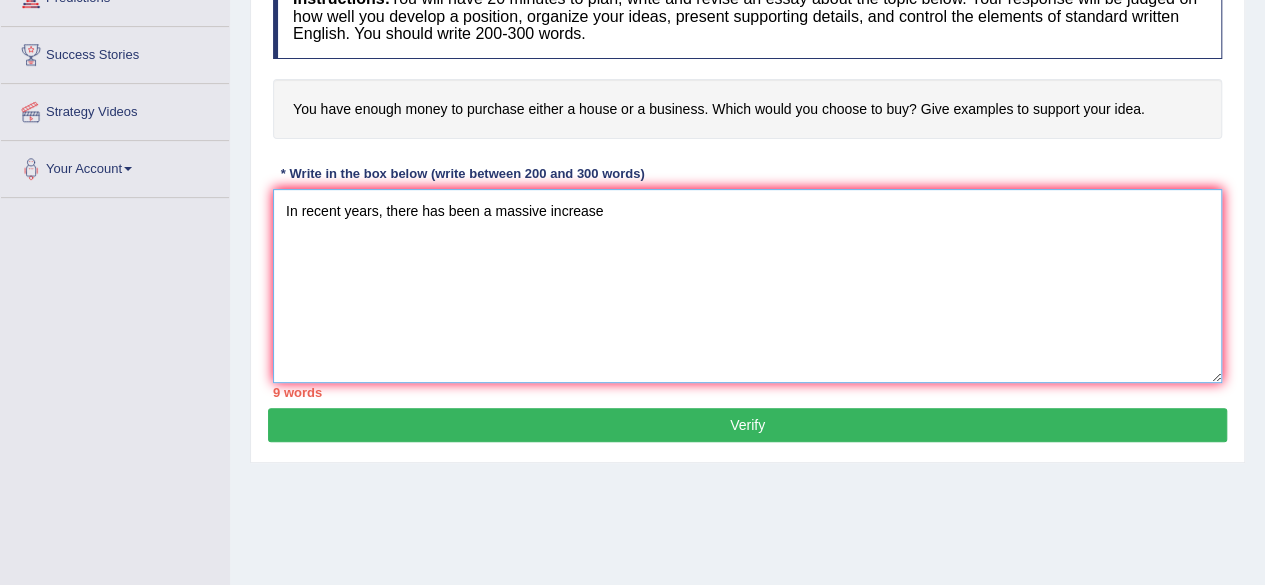 click on "In recent years, there has been a massive increase" at bounding box center (747, 286) 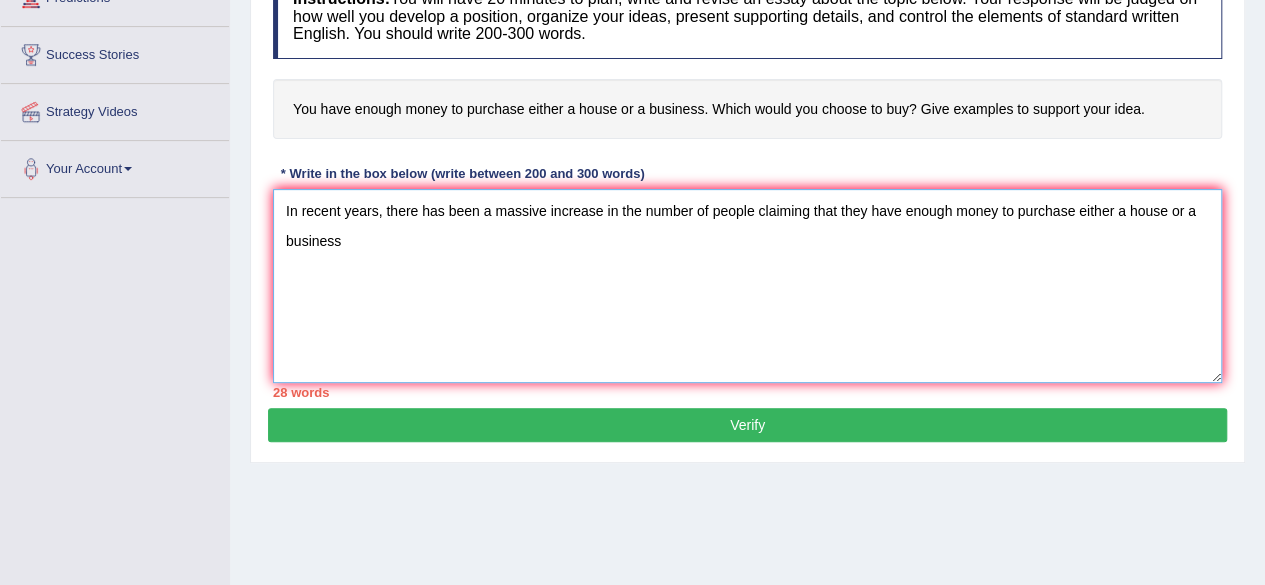 click on "In recent years, there has been a massive increase in the number of people claiming that they have enough money to purchase either a house or a business" at bounding box center (747, 286) 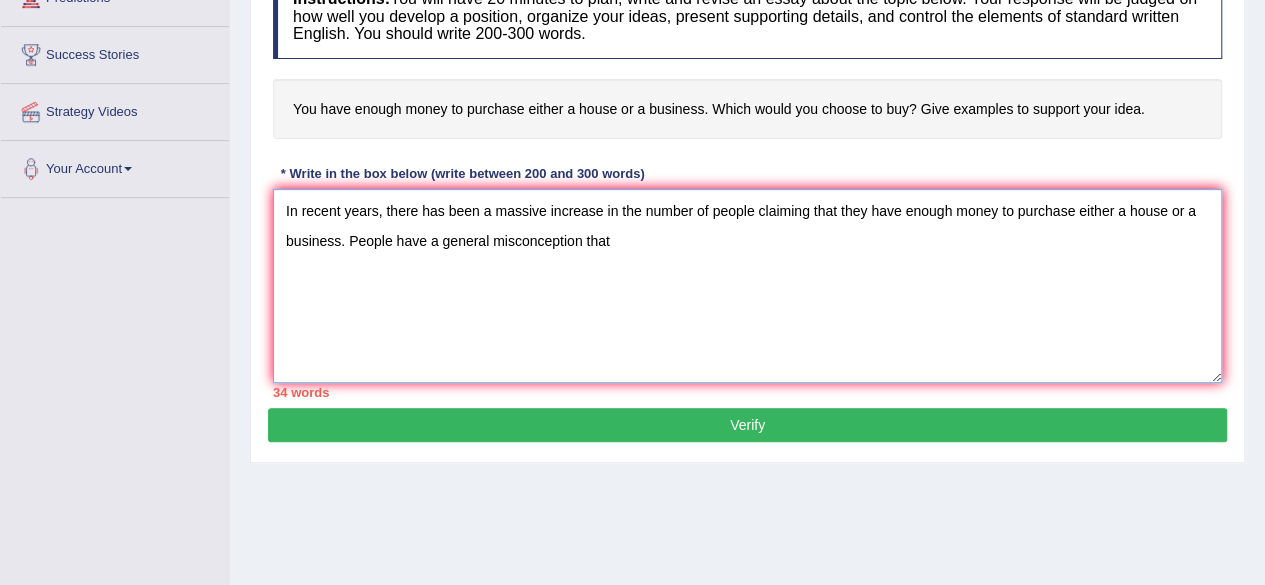 drag, startPoint x: 814, startPoint y: 209, endPoint x: 338, endPoint y: 245, distance: 477.3594 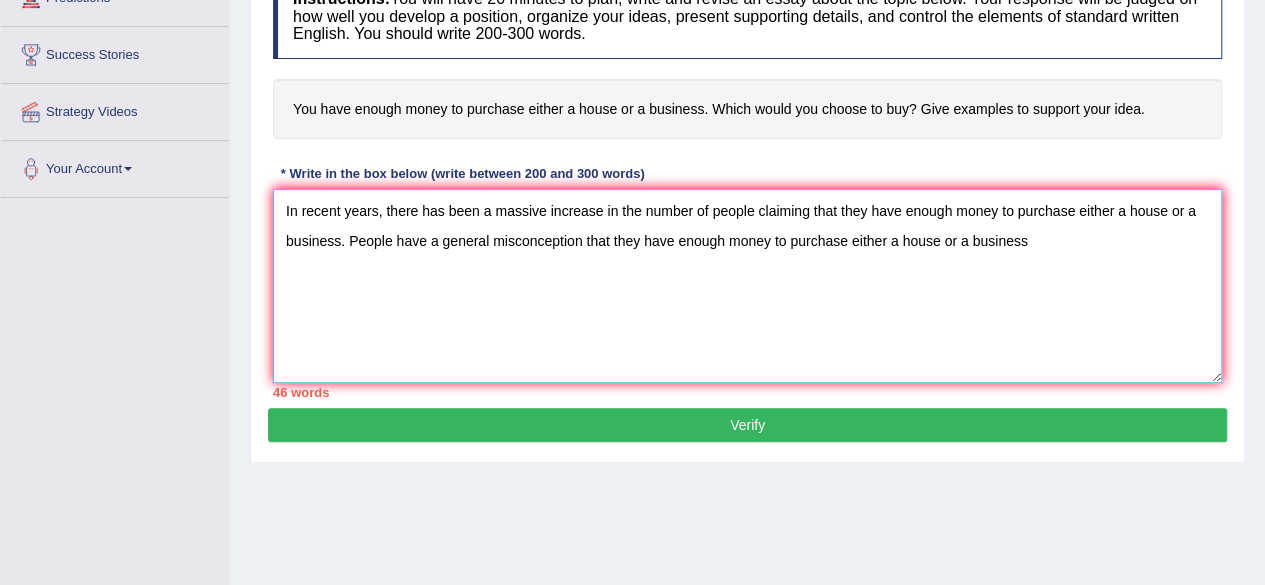 click on "In recent years, there has been a massive increase in the number of people claiming that they have enough money to purchase either a house or a business. People have a general misconception that they have enough money to purchase either a house or a business" at bounding box center [747, 286] 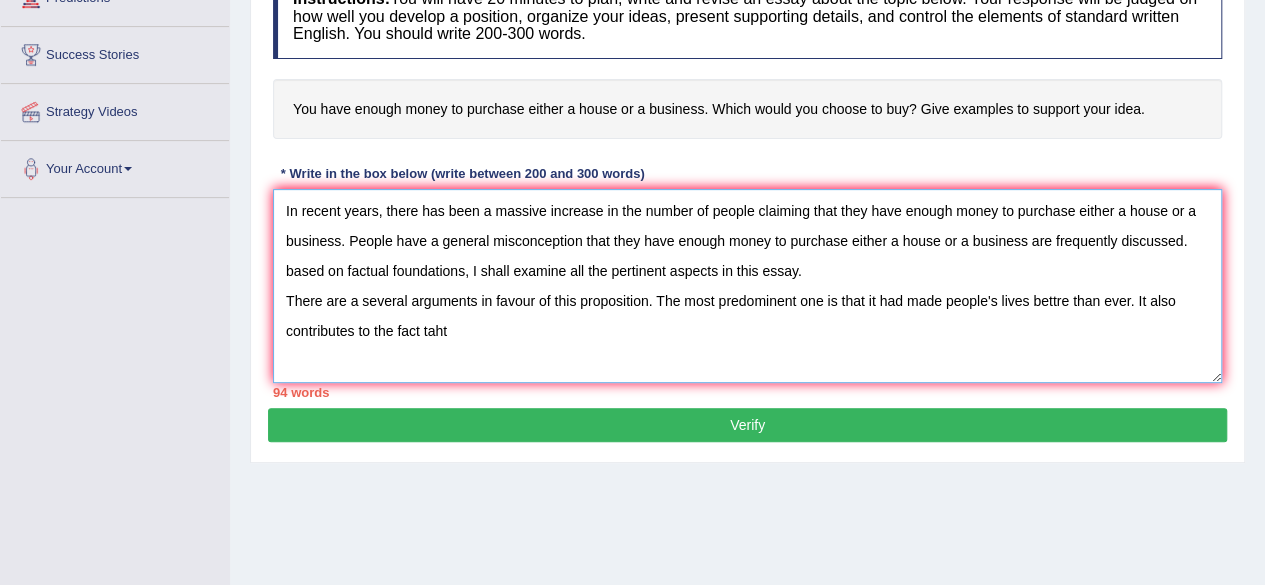 scroll, scrollTop: 464, scrollLeft: 0, axis: vertical 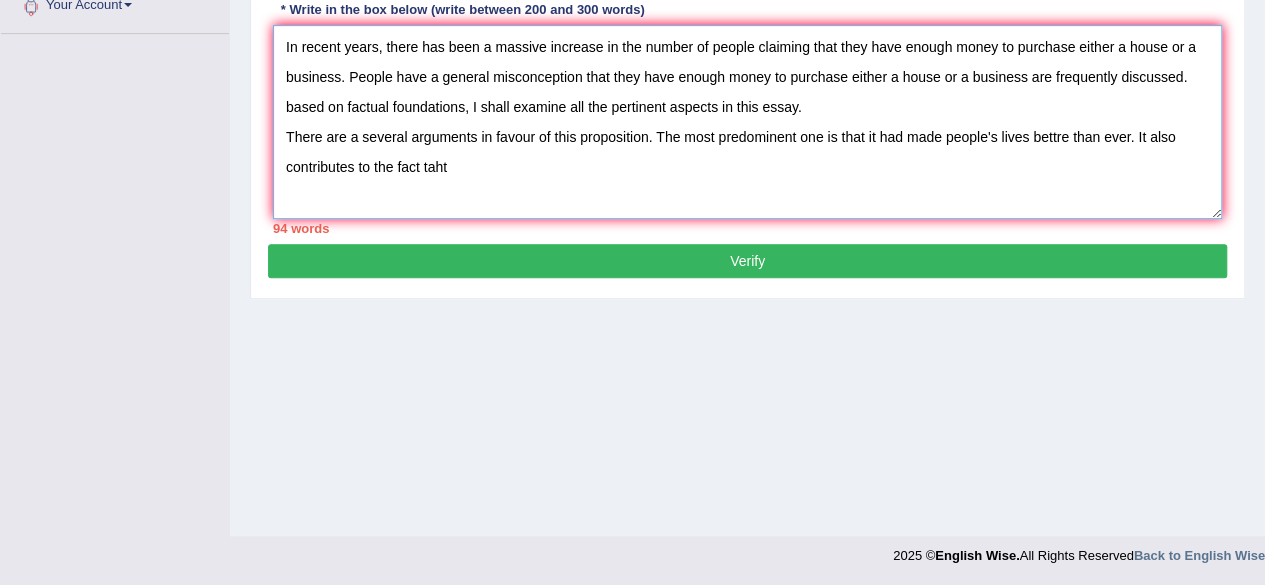 drag, startPoint x: 612, startPoint y: 239, endPoint x: 974, endPoint y: 90, distance: 391.4652 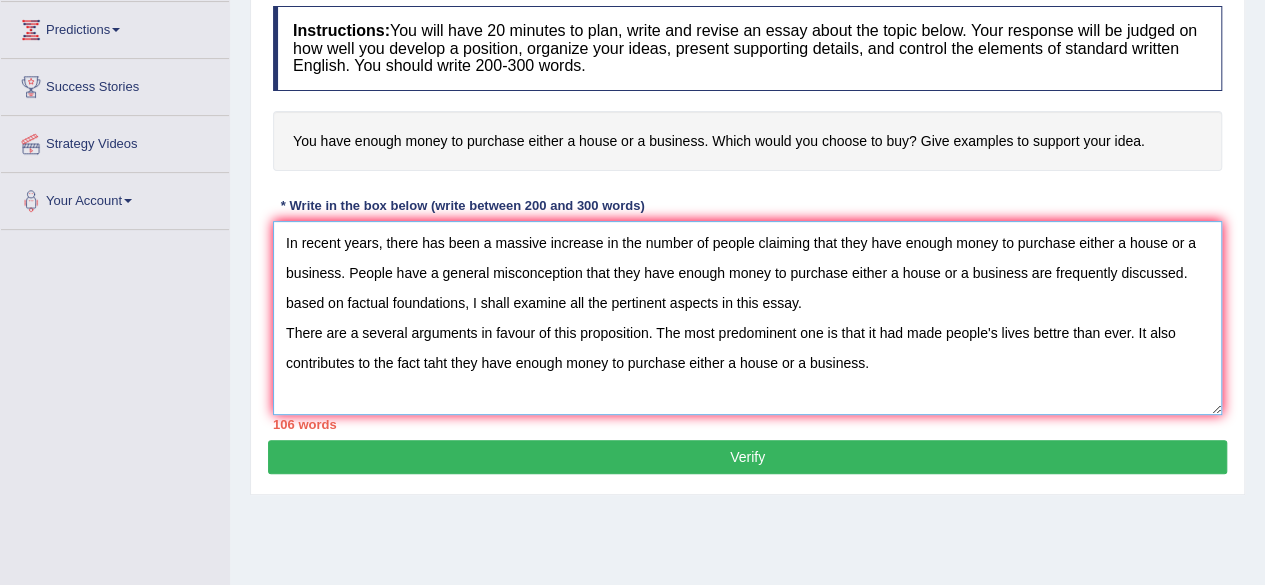 scroll, scrollTop: 264, scrollLeft: 0, axis: vertical 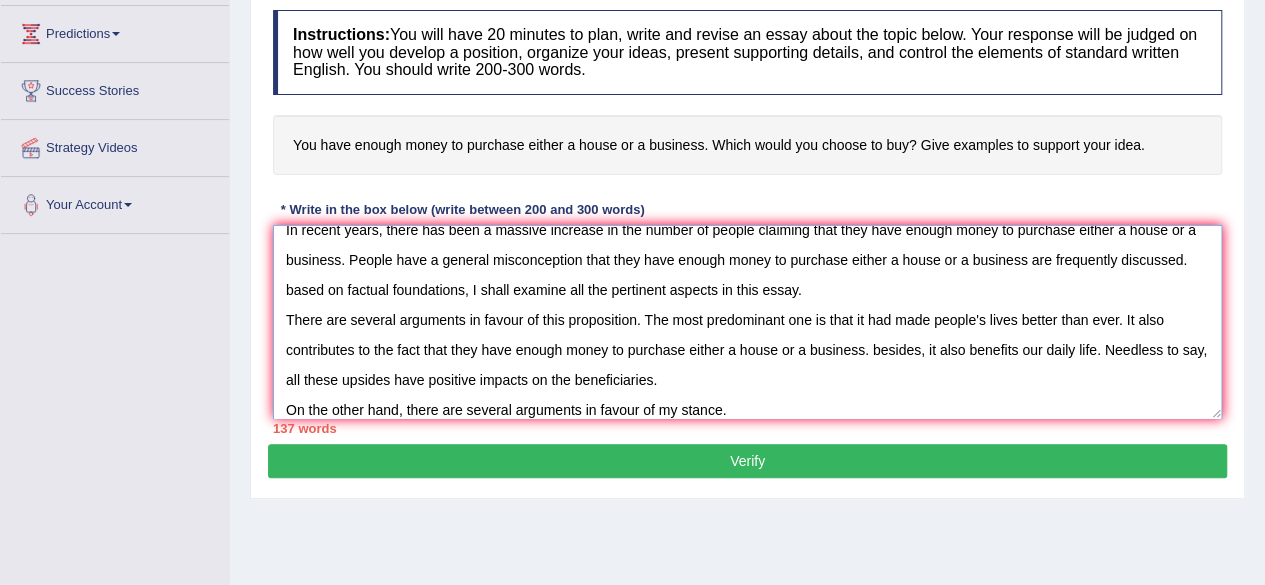 click on "In recent years, there has been a massive increase in the number of people claiming that they have enough money to purchase either a house or a business. People have a general misconception that they have enough money to purchase either a house or a business are frequently discussed. based on factual foundations, I shall examine all the pertinent aspects in this essay.
There are several arguments in favour of this proposition. The most predominant one is that it had made people's lives better than ever. It also contributes to the fact that they have enough money to purchase either a house or a business. besides, it also benefits our daily life. Needless to say, all these upsides have positive impacts on the beneficiaries.
On the other hand, there are several arguments in favour of my stance." at bounding box center (747, 322) 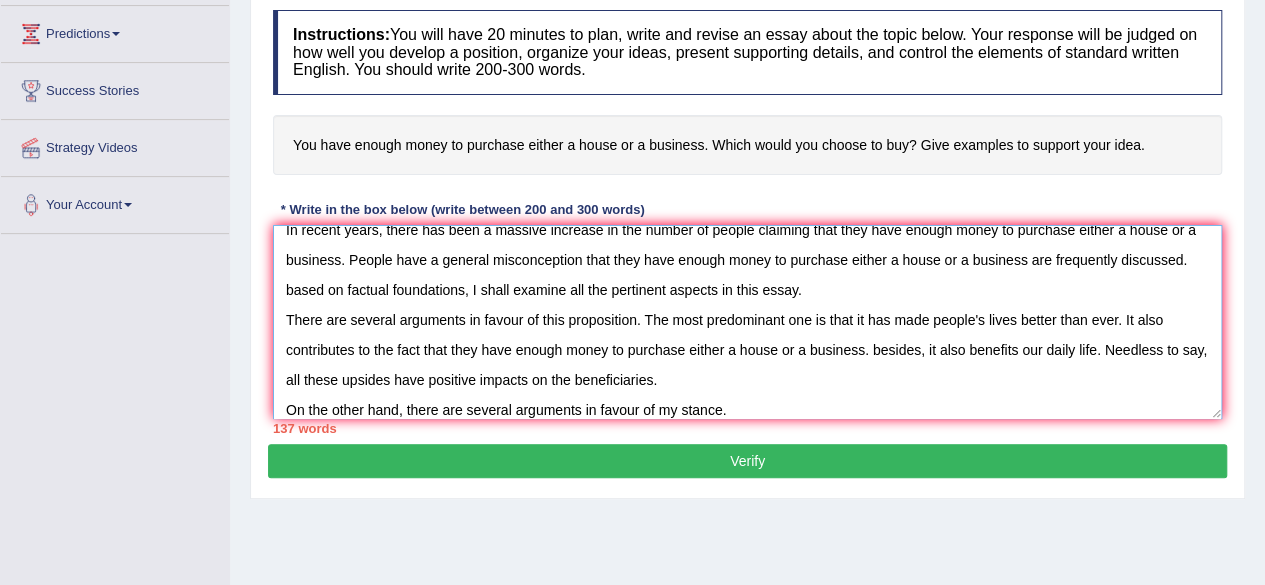 click on "In recent years, there has been a massive increase in the number of people claiming that they have enough money to purchase either a house or a business. People have a general misconception that they have enough money to purchase either a house or a business are frequently discussed. based on factual foundations, I shall examine all the pertinent aspects in this essay.
There are several arguments in favour of this proposition. The most predominant one is that it has made people's lives better than ever. It also contributes to the fact that they have enough money to purchase either a house or a business. besides, it also benefits our daily life. Needless to say, all these upsides have positive impacts on the beneficiaries.
On the other hand, there are several arguments in favour of my stance." at bounding box center [747, 322] 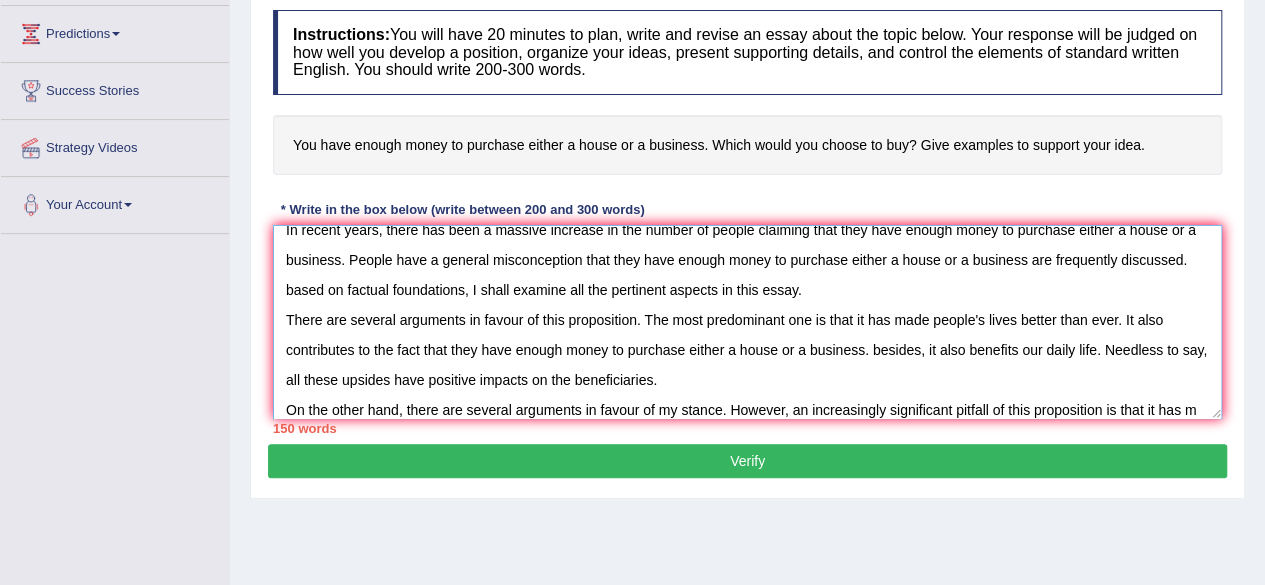 scroll, scrollTop: 47, scrollLeft: 0, axis: vertical 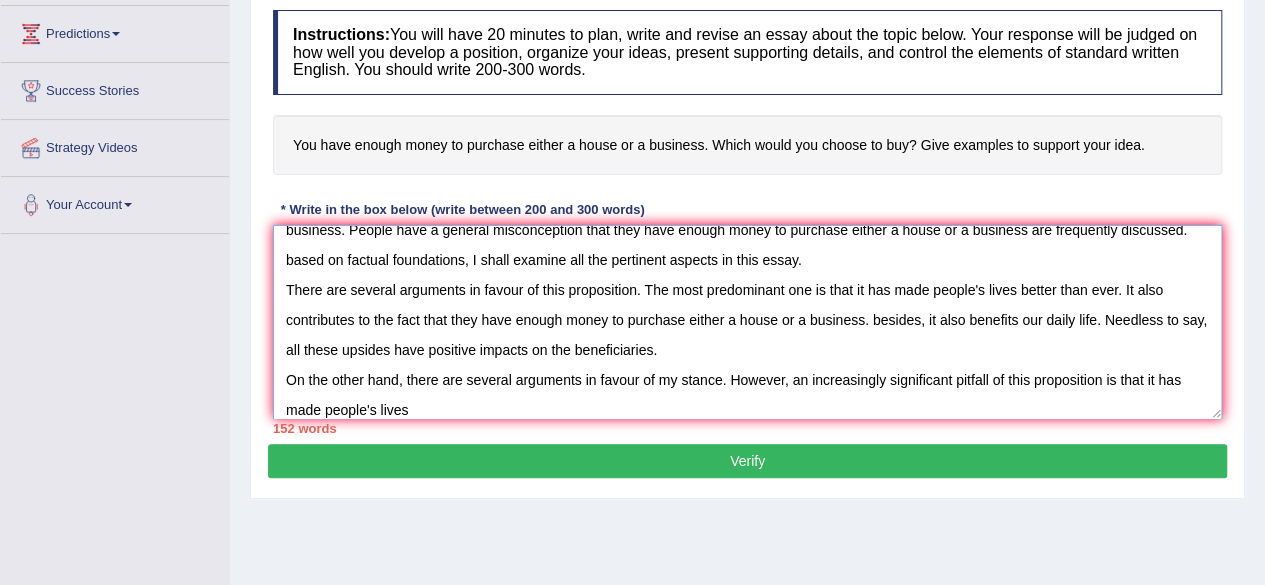 click on "In recent years, there has been a massive increase in the number of people claiming that they have enough money to purchase either a house or a business. People have a general misconception that they have enough money to purchase either a house or a business are frequently discussed. based on factual foundations, I shall examine all the pertinent aspects in this essay.
There are several arguments in favour of this proposition. The most predominant one is that it has made people's lives better than ever. It also contributes to the fact that they have enough money to purchase either a house or a business. besides, it also benefits our daily life. Needless to say, all these upsides have positive impacts on the beneficiaries.
On the other hand, there are several arguments in favour of my stance. However, an increasingly significant pitfall of this proposition is that it has made people's lives" at bounding box center (747, 322) 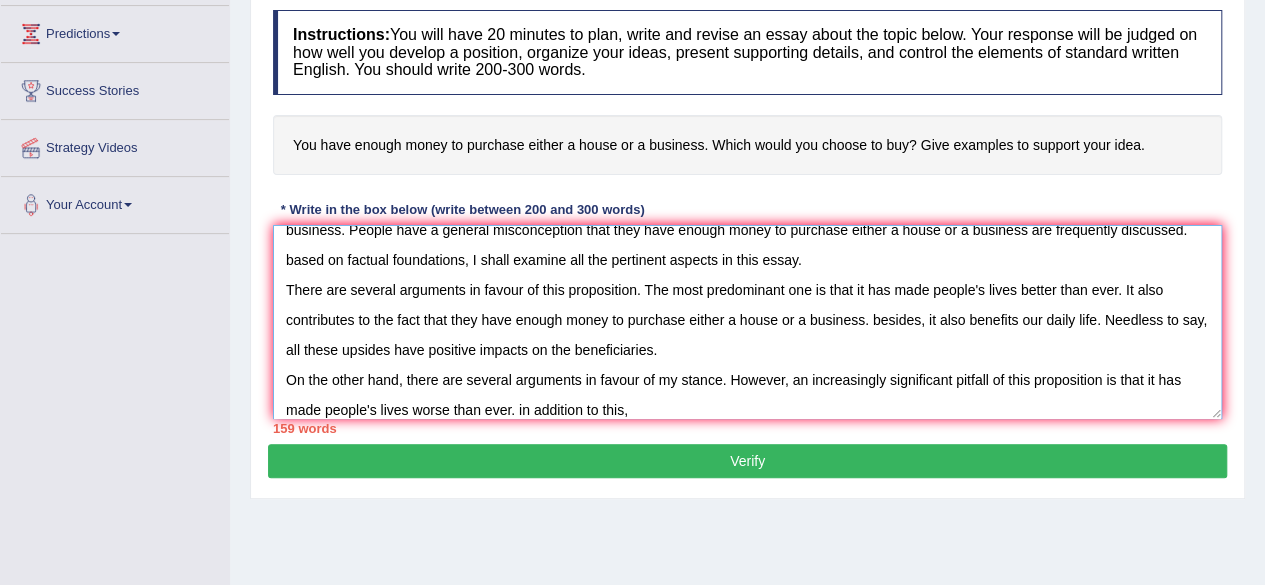 scroll, scrollTop: 60, scrollLeft: 0, axis: vertical 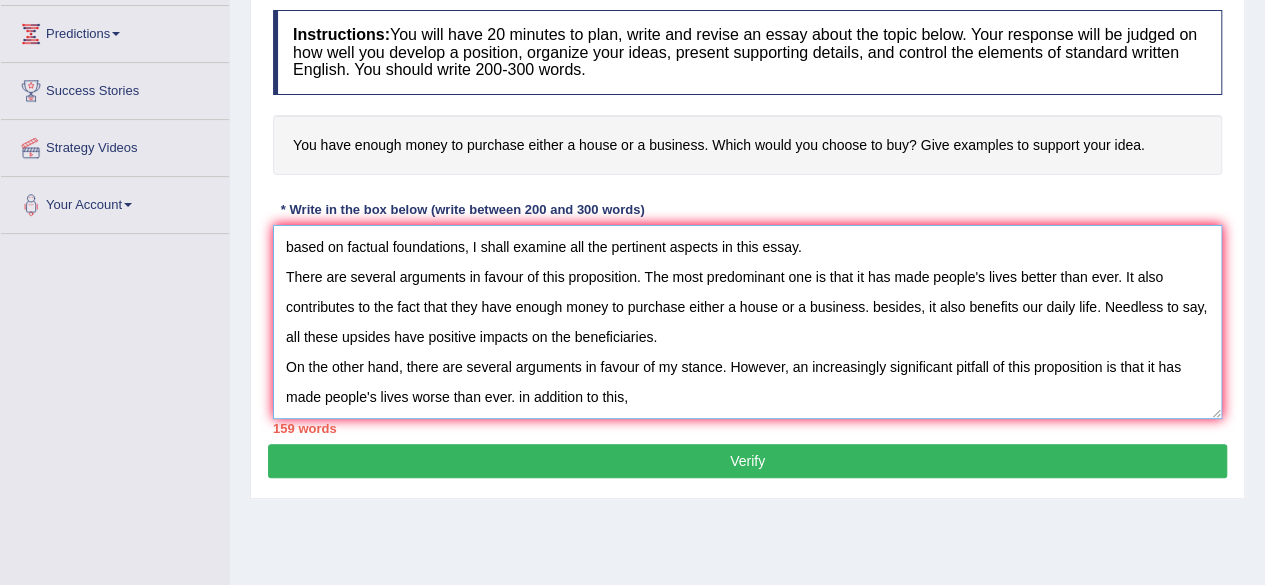 click on "In recent years, there has been a massive increase in the number of people claiming that they have enough money to purchase either a house or a business. People have a general misconception that they have enough money to purchase either a house or a business are frequently discussed. based on factual foundations, I shall examine all the pertinent aspects in this essay.
There are several arguments in favour of this proposition. The most predominant one is that it has made people's lives better than ever. It also contributes to the fact that they have enough money to purchase either a house or a business. besides, it also benefits our daily life. Needless to say, all these upsides have positive impacts on the beneficiaries.
On the other hand, there are several arguments in favour of my stance. However, an increasingly significant pitfall of this proposition is that it has made people's lives worse than ever. in addition to this," at bounding box center [747, 322] 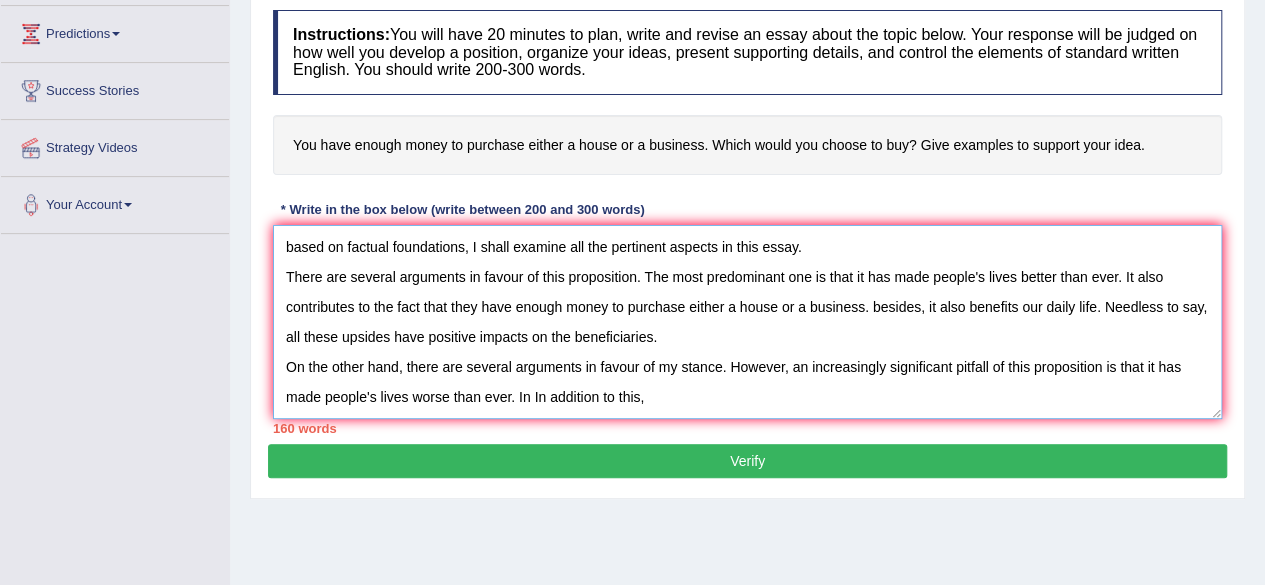 click on "In recent years, there has been a massive increase in the number of people claiming that they have enough money to purchase either a house or a business. People have a general misconception that they have enough money to purchase either a house or a business are frequently discussed. based on factual foundations, I shall examine all the pertinent aspects in this essay.
There are several arguments in favour of this proposition. The most predominant one is that it has made people's lives better than ever. It also contributes to the fact that they have enough money to purchase either a house or a business. besides, it also benefits our daily life. Needless to say, all these upsides have positive impacts on the beneficiaries.
On the other hand, there are several arguments in favour of my stance. However, an increasingly significant pitfall of this proposition is that it has made people's lives worse than ever. In In addition to this," at bounding box center [747, 322] 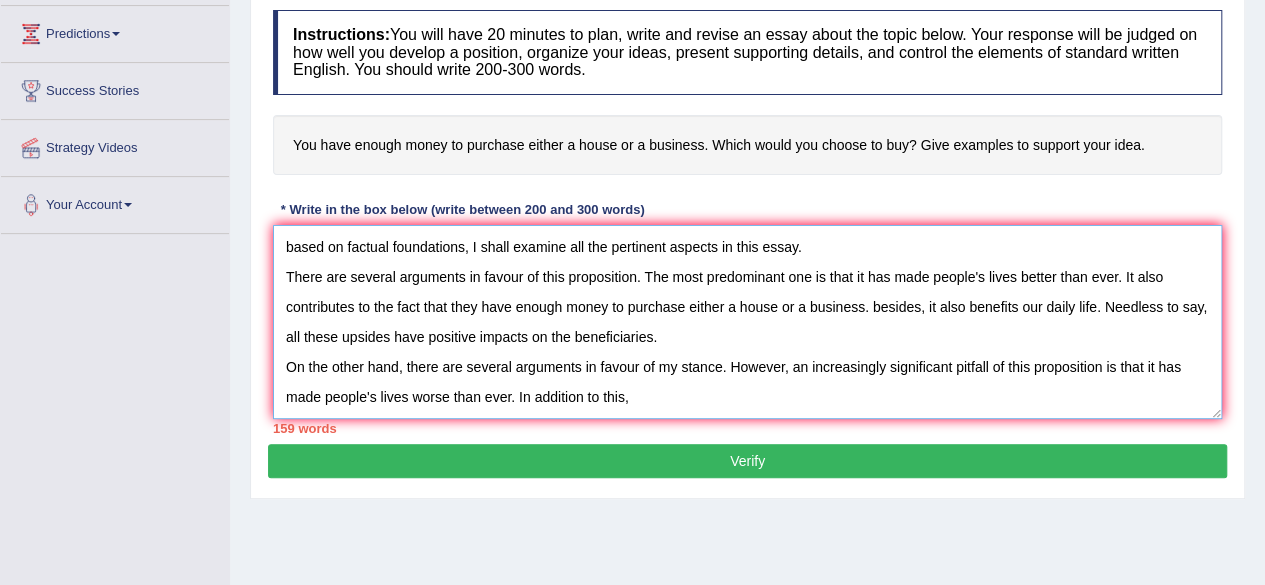 click on "In recent years, there has been a massive increase in the number of people claiming that they have enough money to purchase either a house or a business. People have a general misconception that they have enough money to purchase either a house or a business are frequently discussed. based on factual foundations, I shall examine all the pertinent aspects in this essay.
There are several arguments in favour of this proposition. The most predominant one is that it has made people's lives better than ever. It also contributes to the fact that they have enough money to purchase either a house or a business. besides, it also benefits our daily life. Needless to say, all these upsides have positive impacts on the beneficiaries.
On the other hand, there are several arguments in favour of my stance. However, an increasingly significant pitfall of this proposition is that it has made people's lives worse than ever. In addition to this," at bounding box center [747, 322] 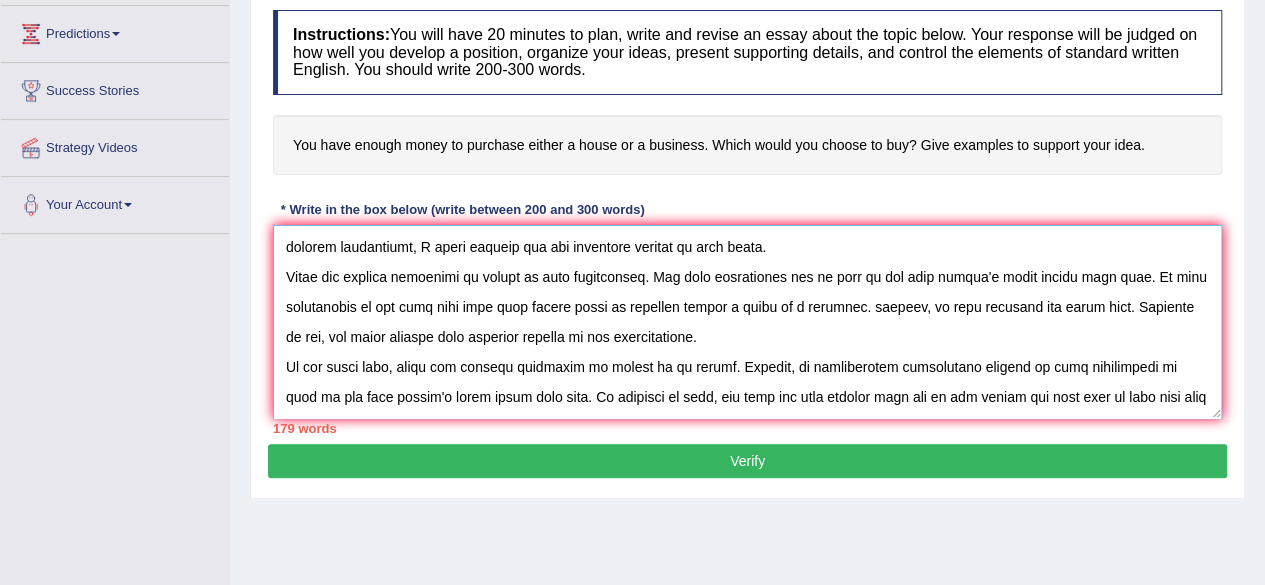 scroll, scrollTop: 77, scrollLeft: 0, axis: vertical 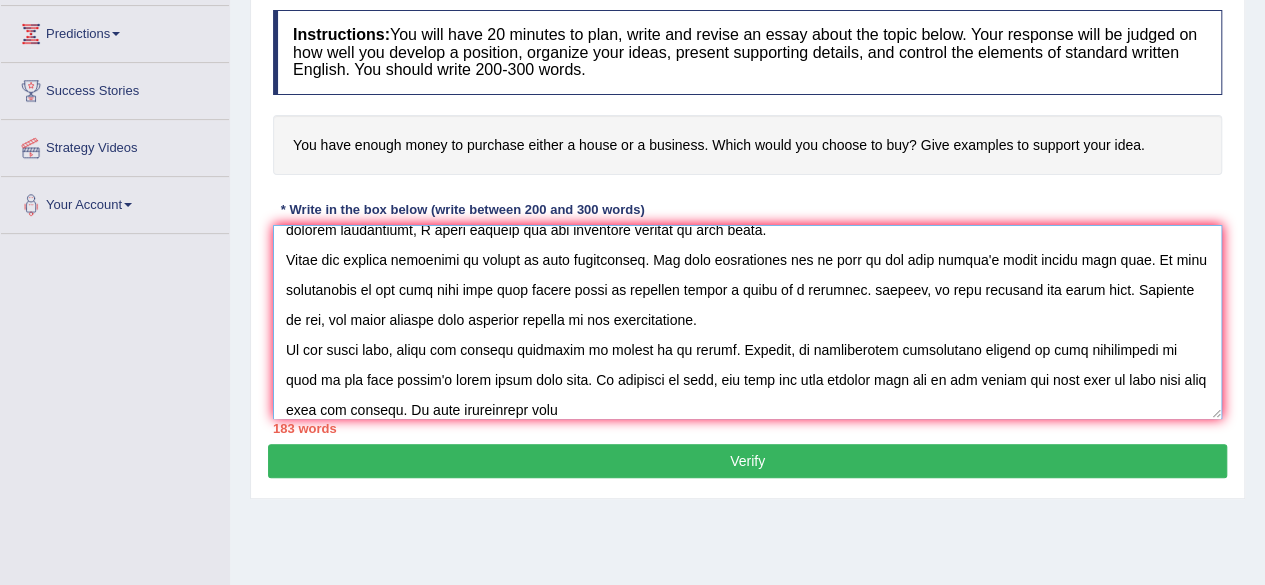 click at bounding box center [747, 322] 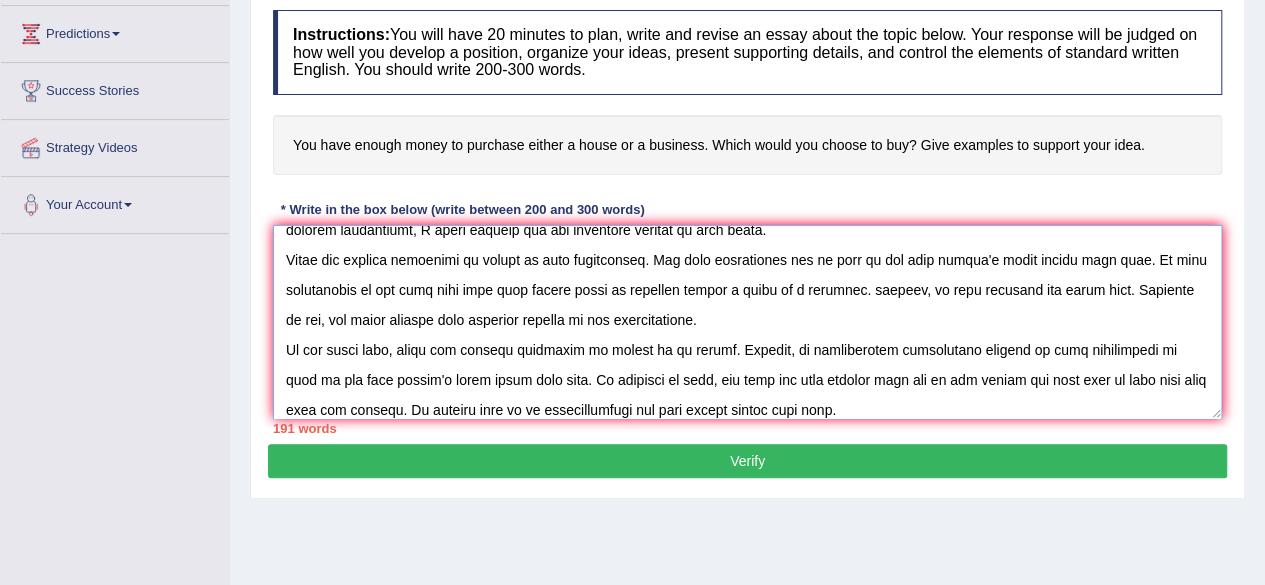 scroll, scrollTop: 107, scrollLeft: 0, axis: vertical 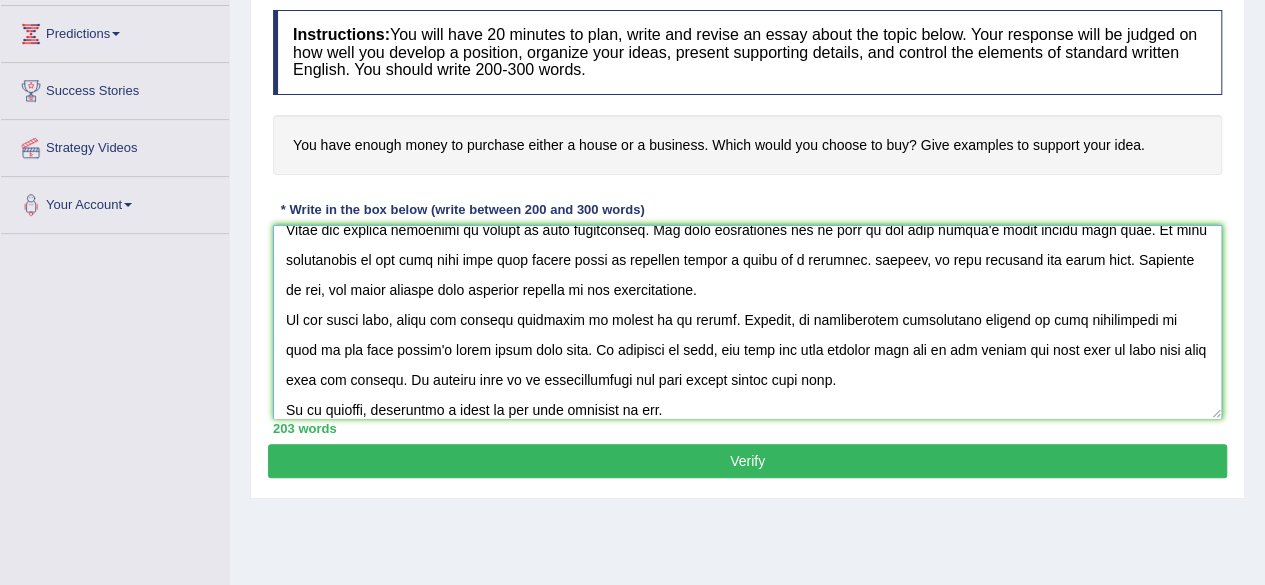 click at bounding box center (747, 322) 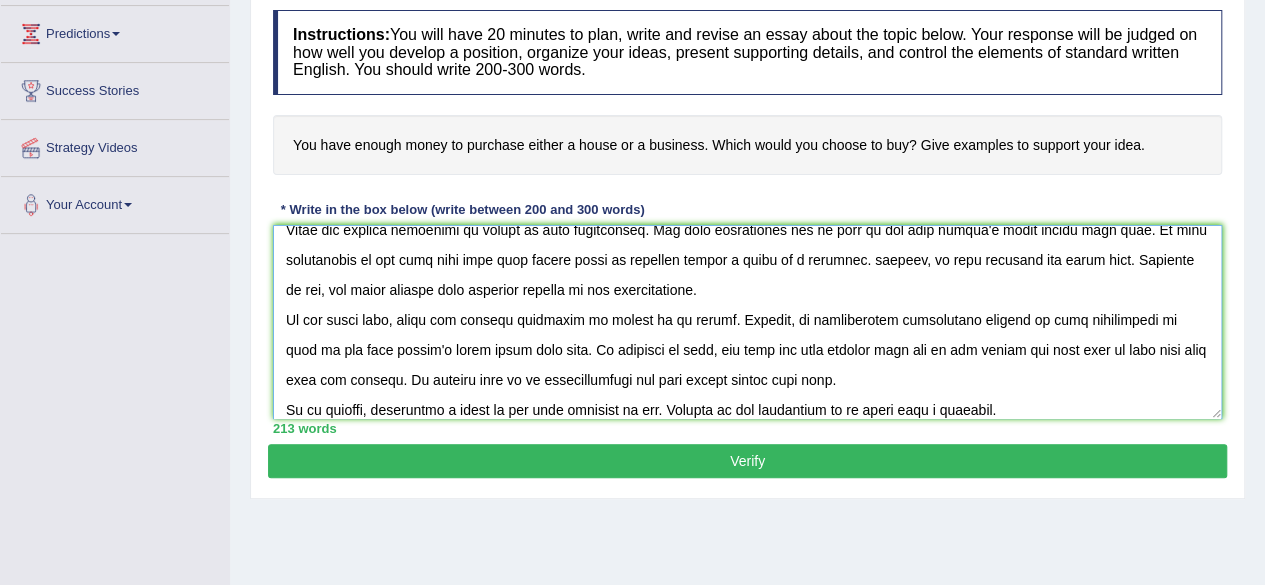 click at bounding box center (747, 322) 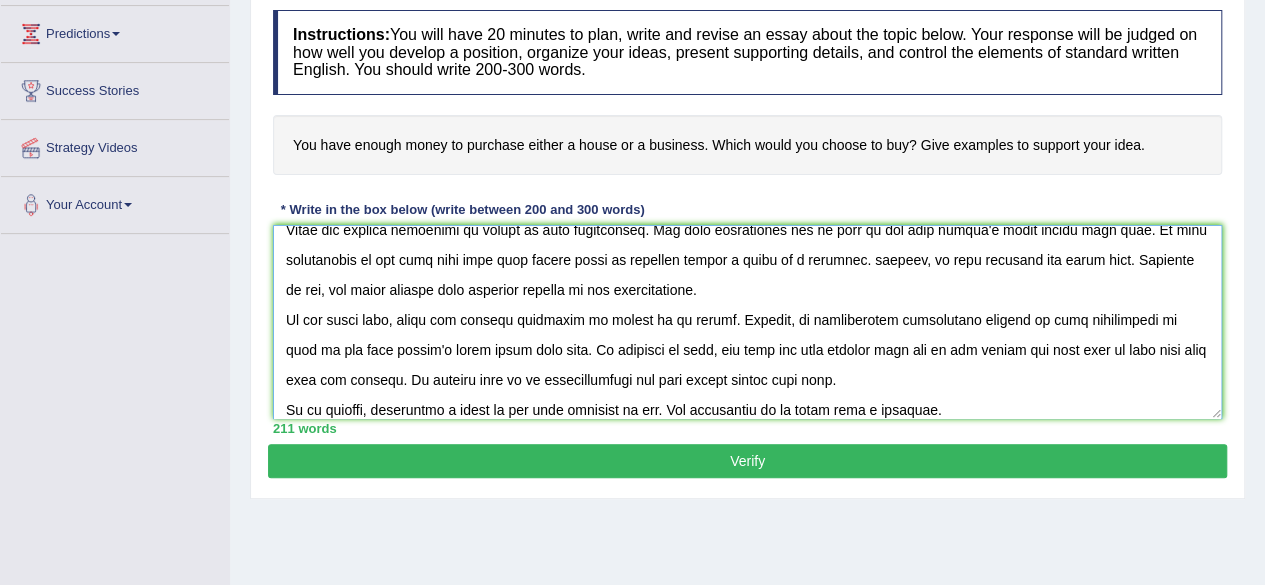 drag, startPoint x: 859, startPoint y: 409, endPoint x: 884, endPoint y: 416, distance: 25.96151 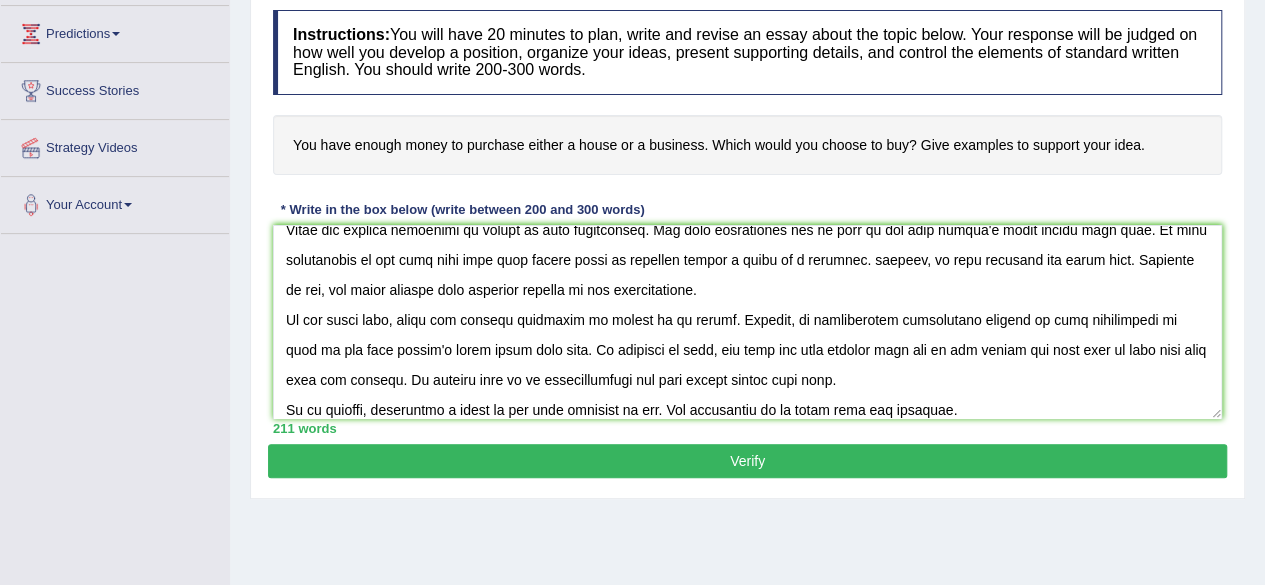drag, startPoint x: 976, startPoint y: 423, endPoint x: 974, endPoint y: 410, distance: 13.152946 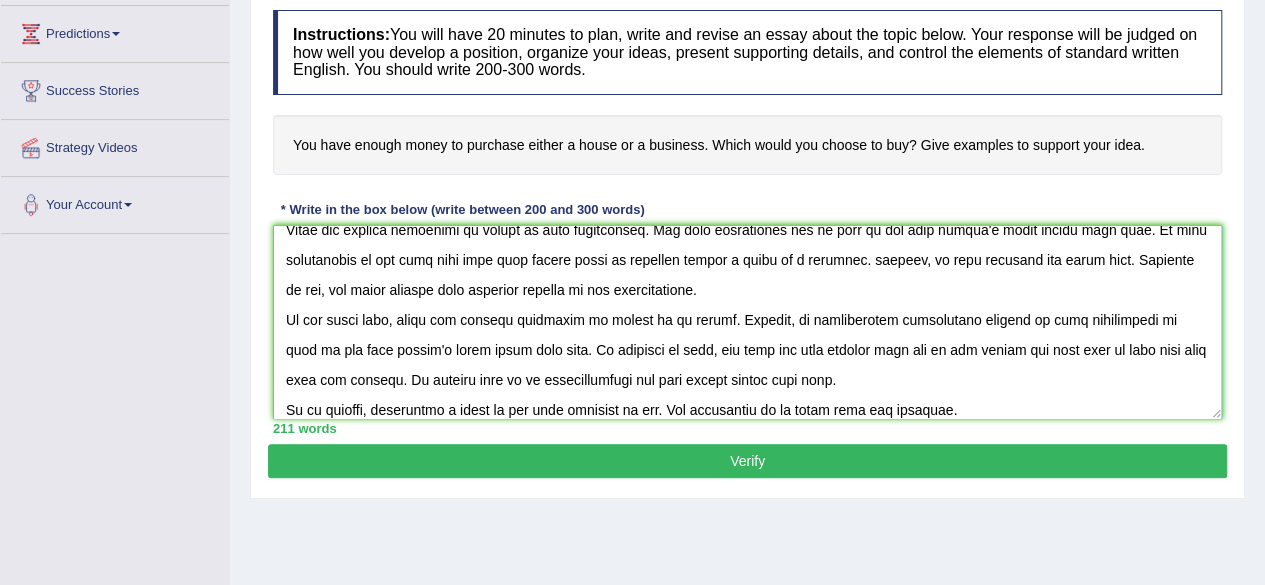 click at bounding box center [747, 322] 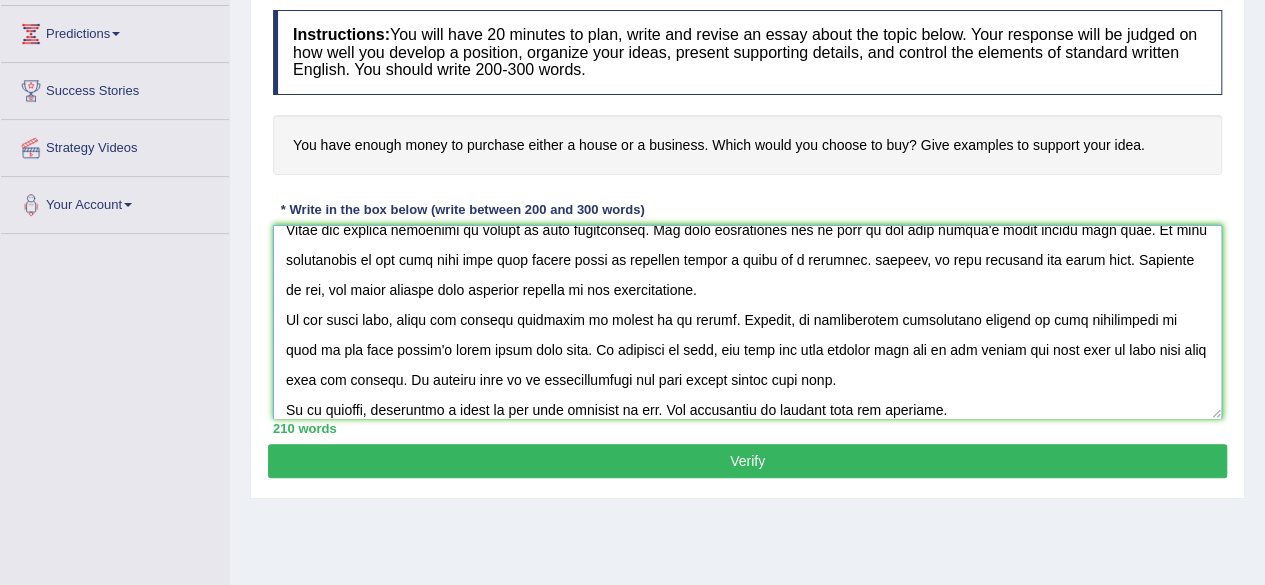 click at bounding box center (747, 322) 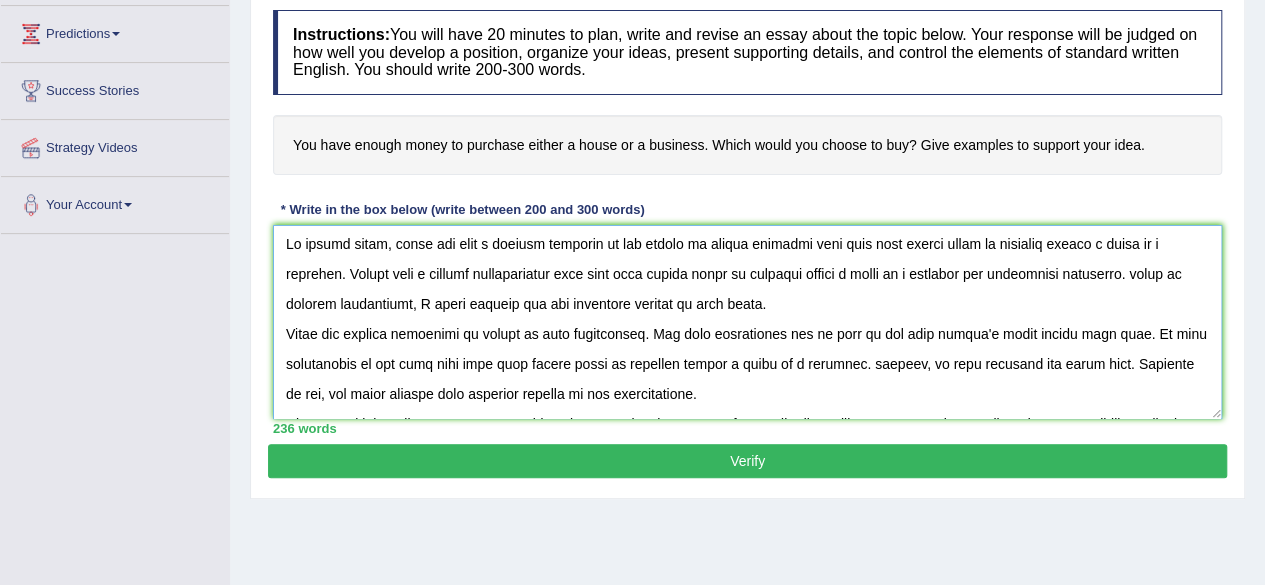 scroll, scrollTop: 0, scrollLeft: 0, axis: both 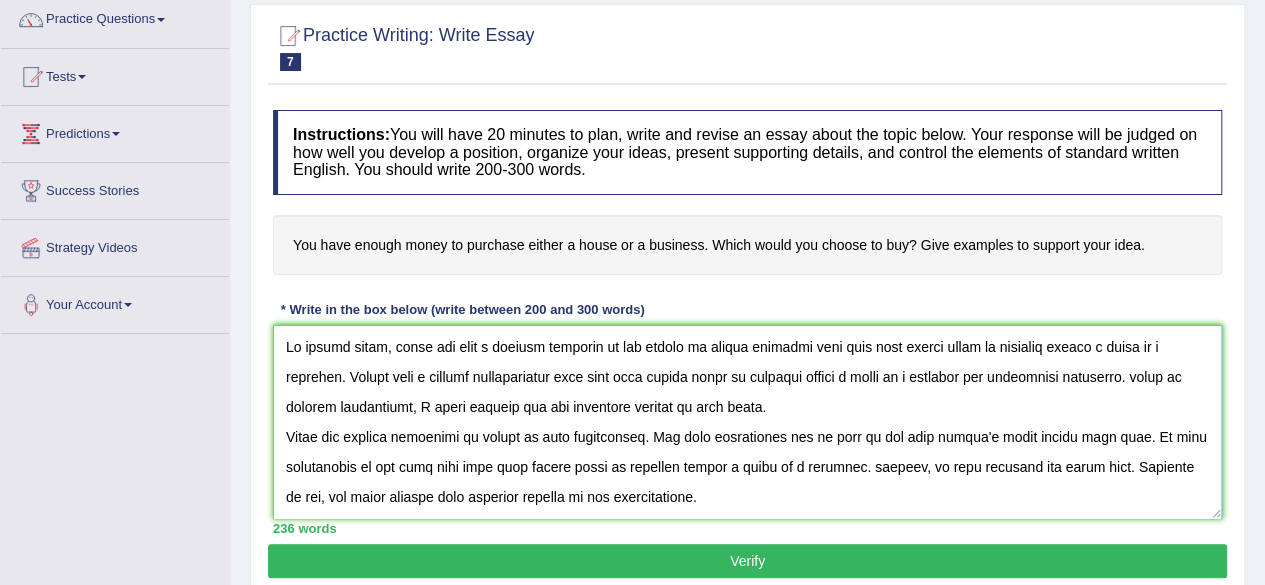 drag, startPoint x: 840, startPoint y: 343, endPoint x: 349, endPoint y: 371, distance: 491.79773 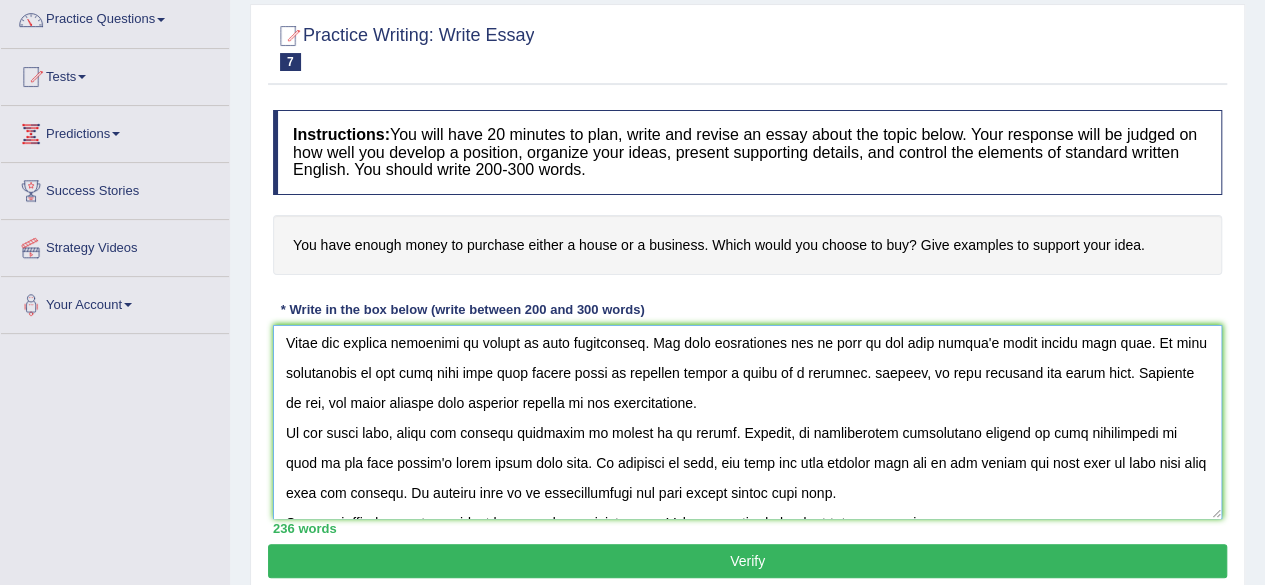 scroll, scrollTop: 150, scrollLeft: 0, axis: vertical 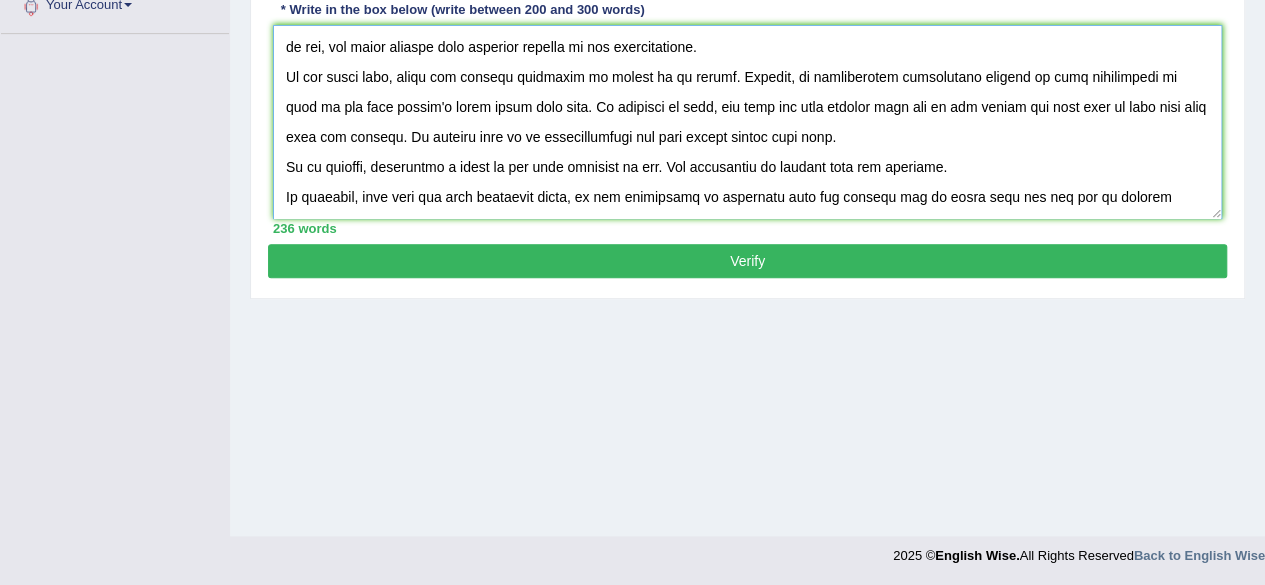 click at bounding box center (747, 122) 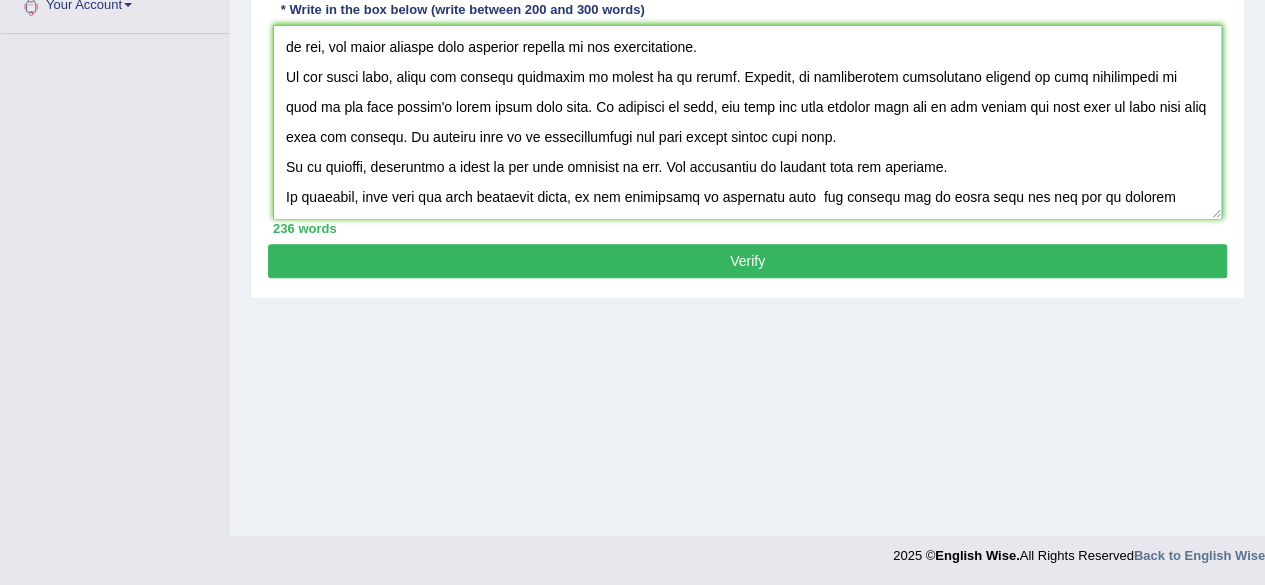 paste on "they have enough money to purchase either a house or a business" 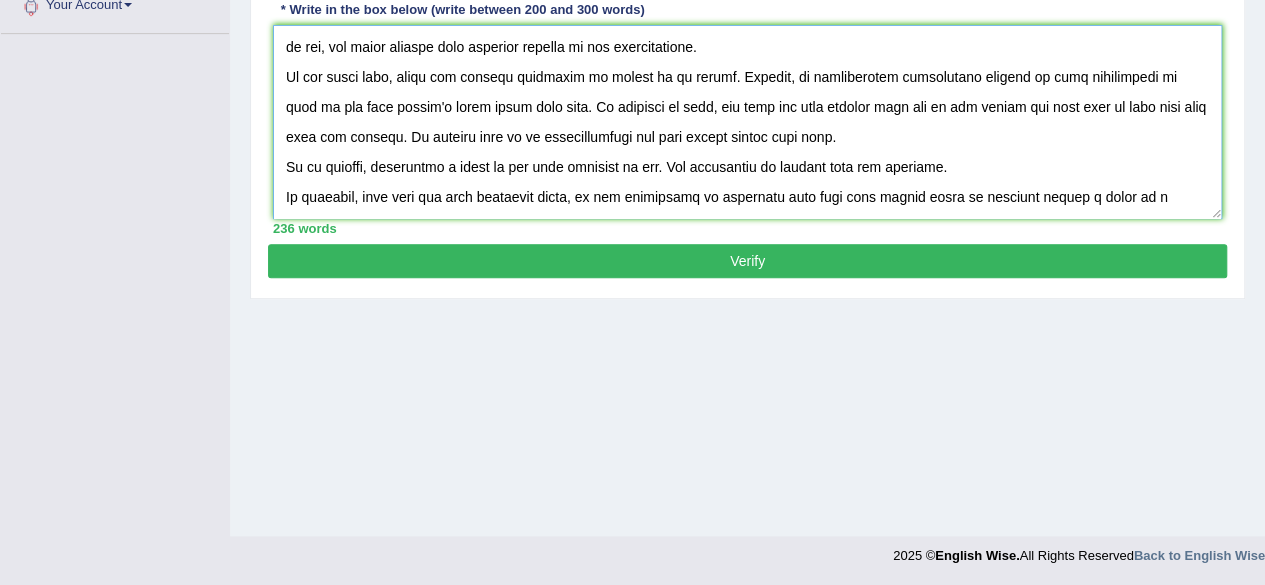 scroll, scrollTop: 167, scrollLeft: 0, axis: vertical 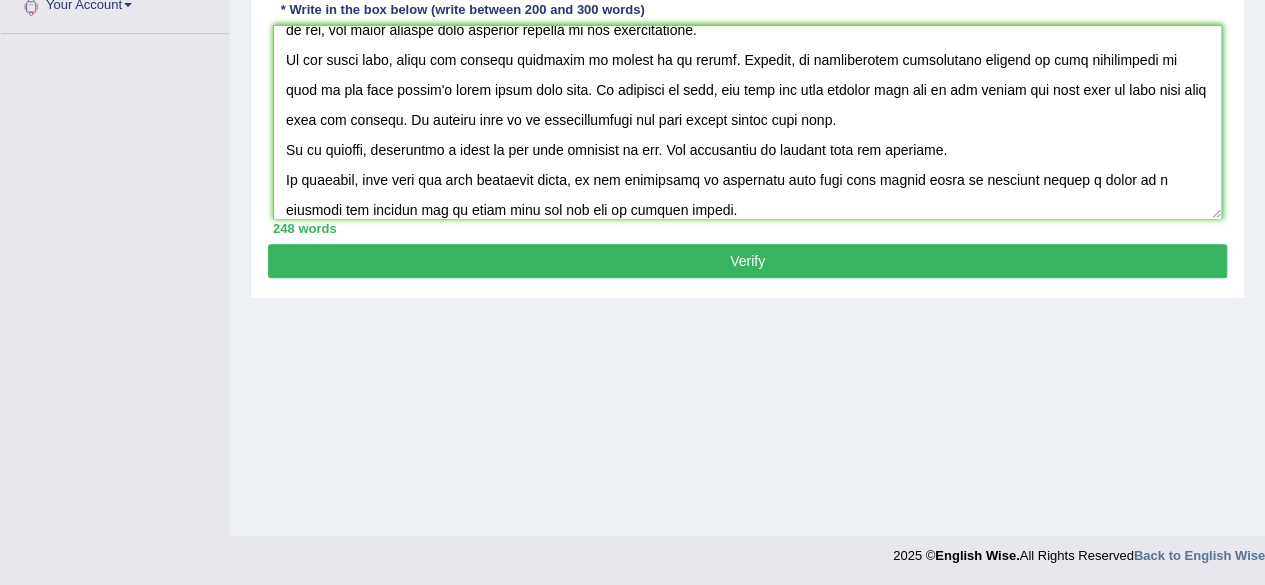 click at bounding box center [747, 122] 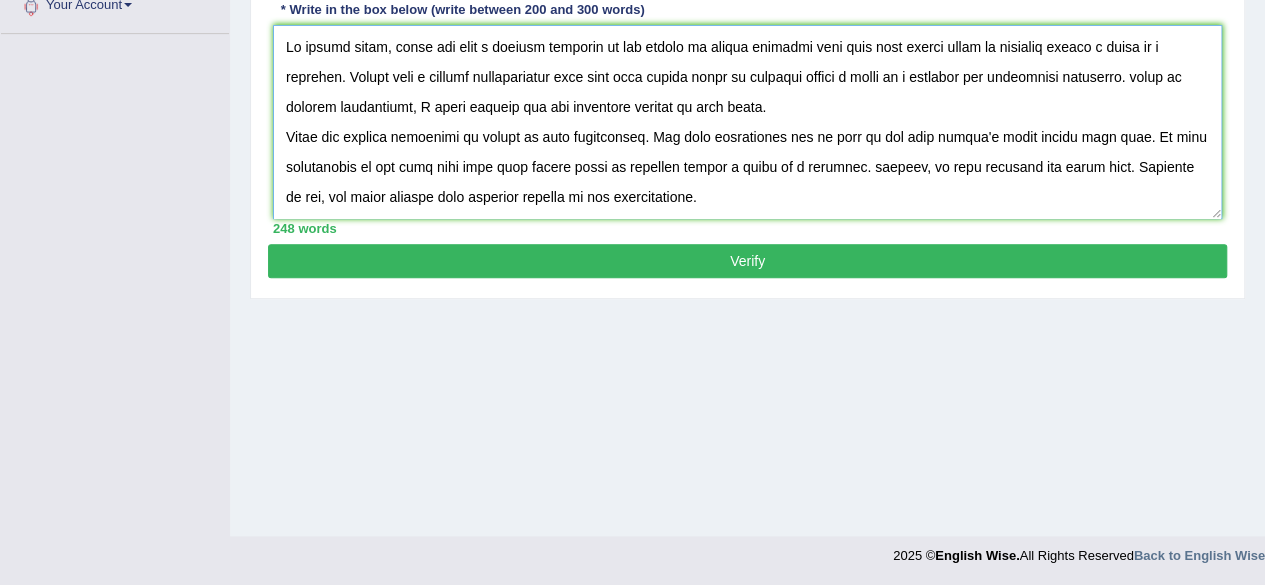 scroll, scrollTop: 264, scrollLeft: 0, axis: vertical 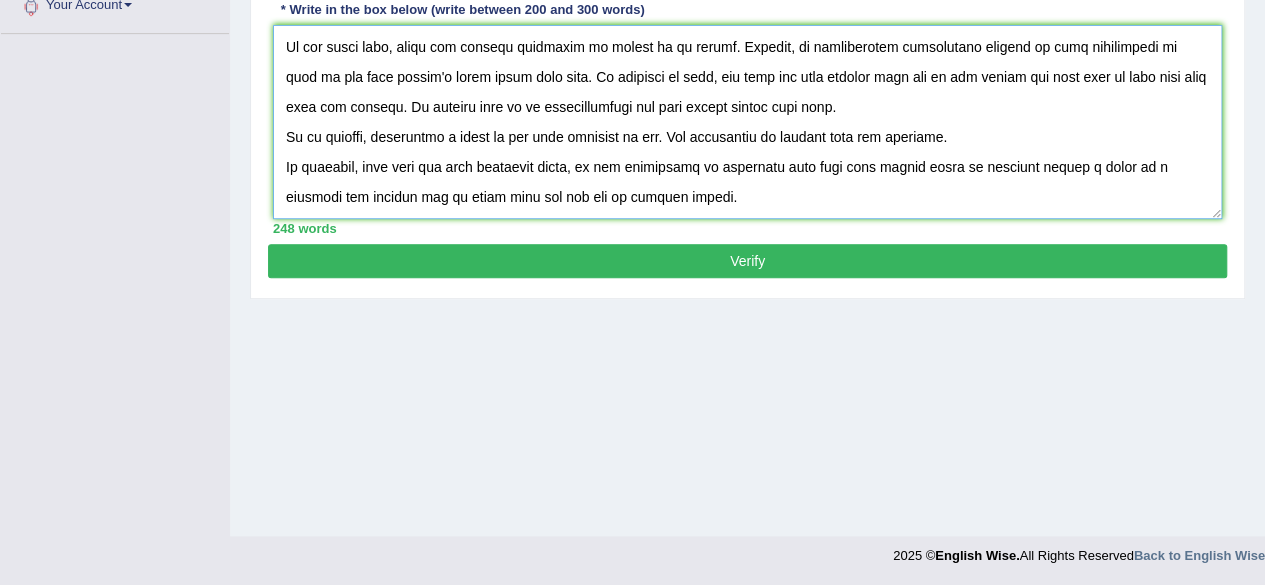 type on "In recent years, there has been a massive increase in the number of people claiming that they have enough money to purchase either a house or a business. People have a general misconception that they have enough money to purchase either a house or a business are frequently discussed. based on factual foundations, I shall examine all the pertinent aspects in this essay.
There are several arguments in favour of this proposition. The most predominant one is that it has made people's lives better than ever. It also contributes to the fact that they have enough money to purchase either a house or a business. besides, it also benefits our daily life. Needless to say, all these upsides have positive impacts on the beneficiaries.
On the other hand, there are several arguments in favour of my stance. However, an increasingly significant pitfall of this proposition is that it has made people's lives worse than ever. In addition to this, you will get into trouble when you do not follow the best part of this with much..." 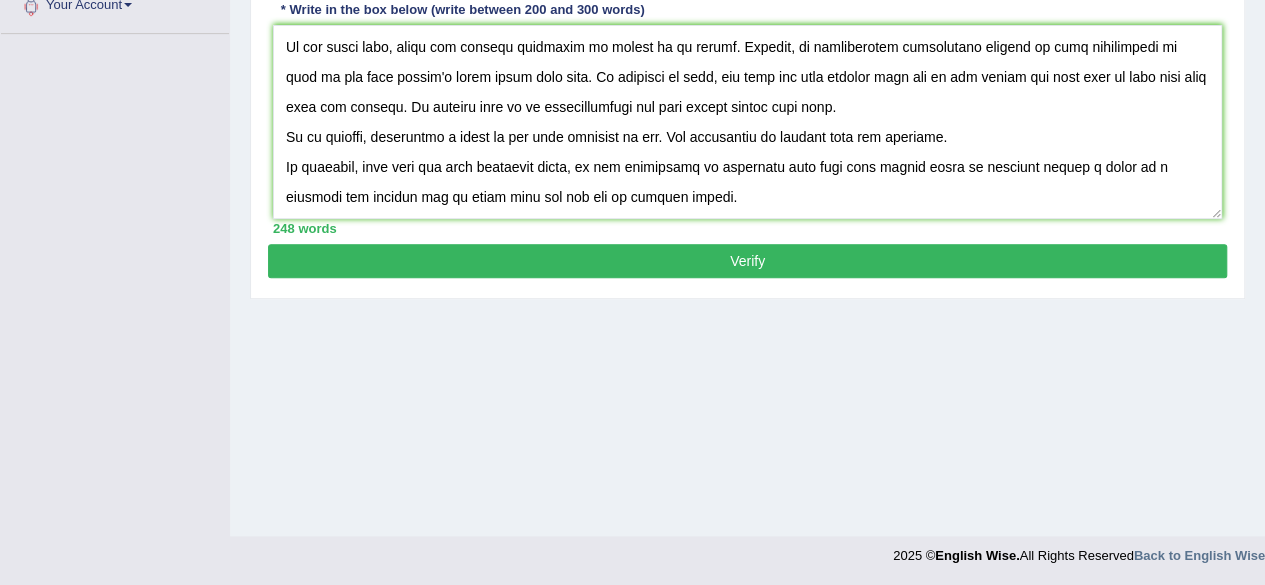 click on "Verify" at bounding box center (747, 261) 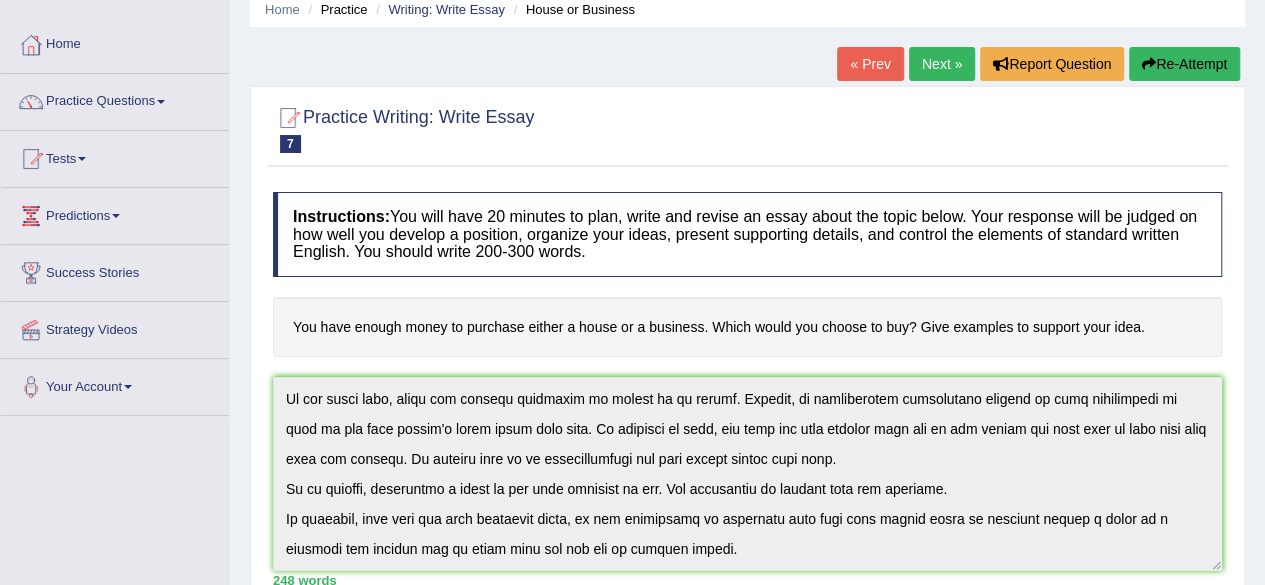 scroll, scrollTop: 0, scrollLeft: 0, axis: both 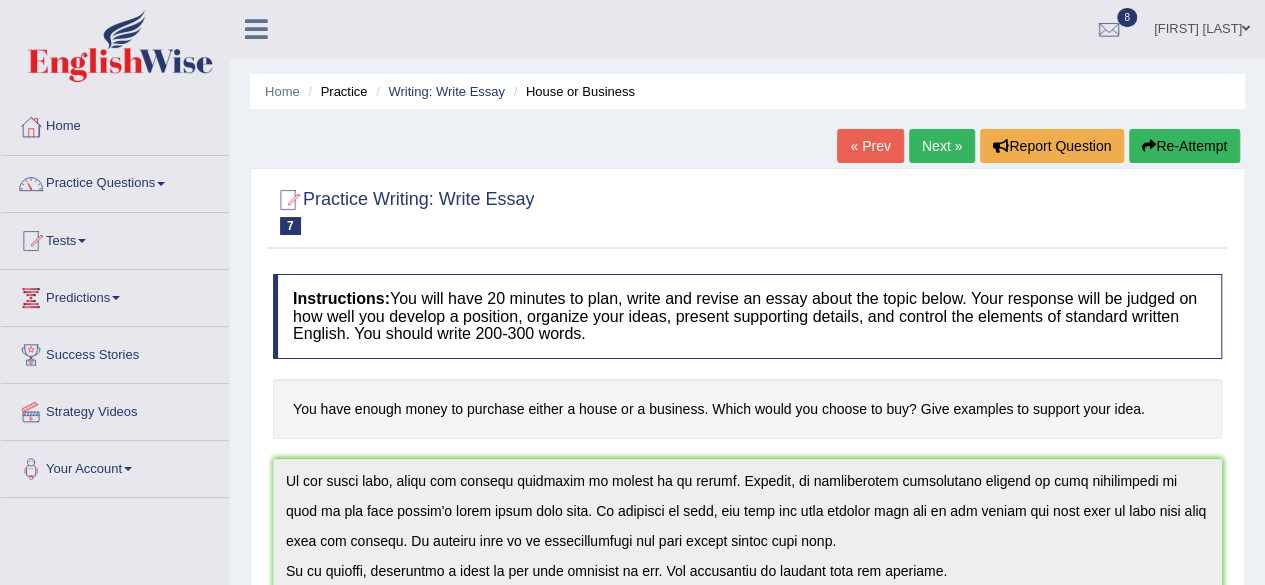 click on "Next »" at bounding box center (942, 146) 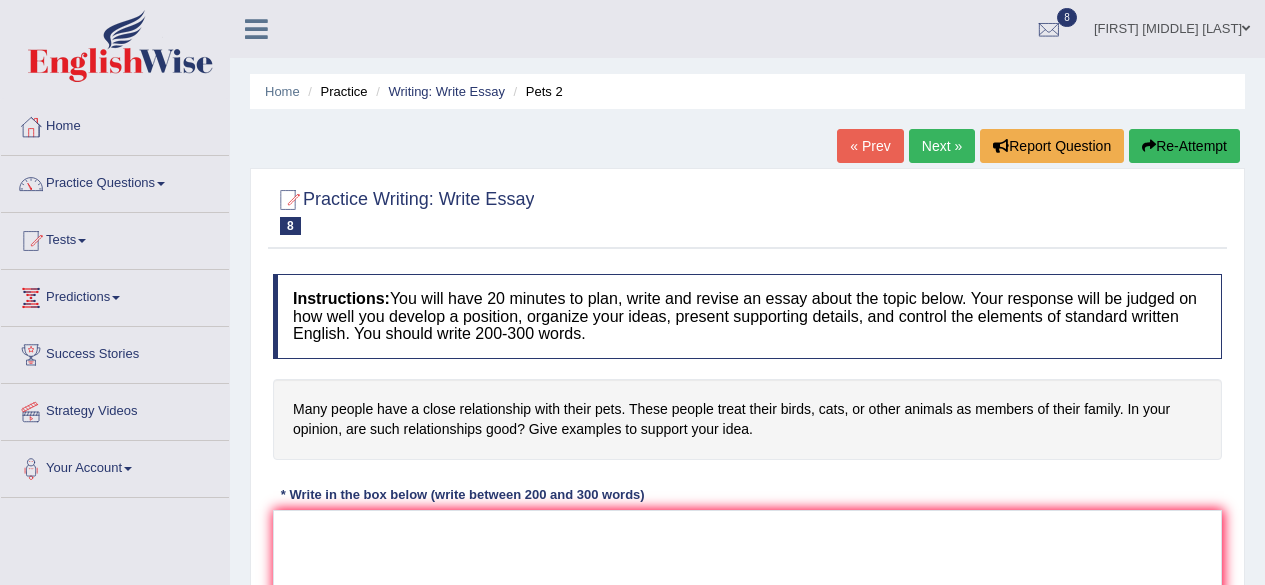 scroll, scrollTop: 0, scrollLeft: 0, axis: both 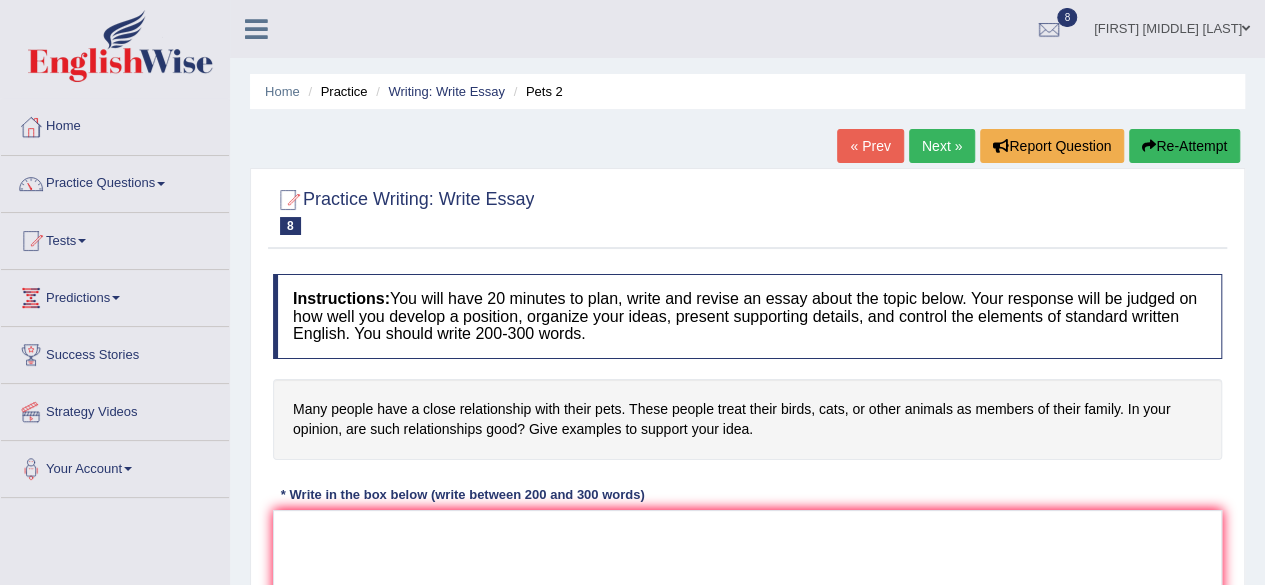 click on "« Prev" at bounding box center (870, 146) 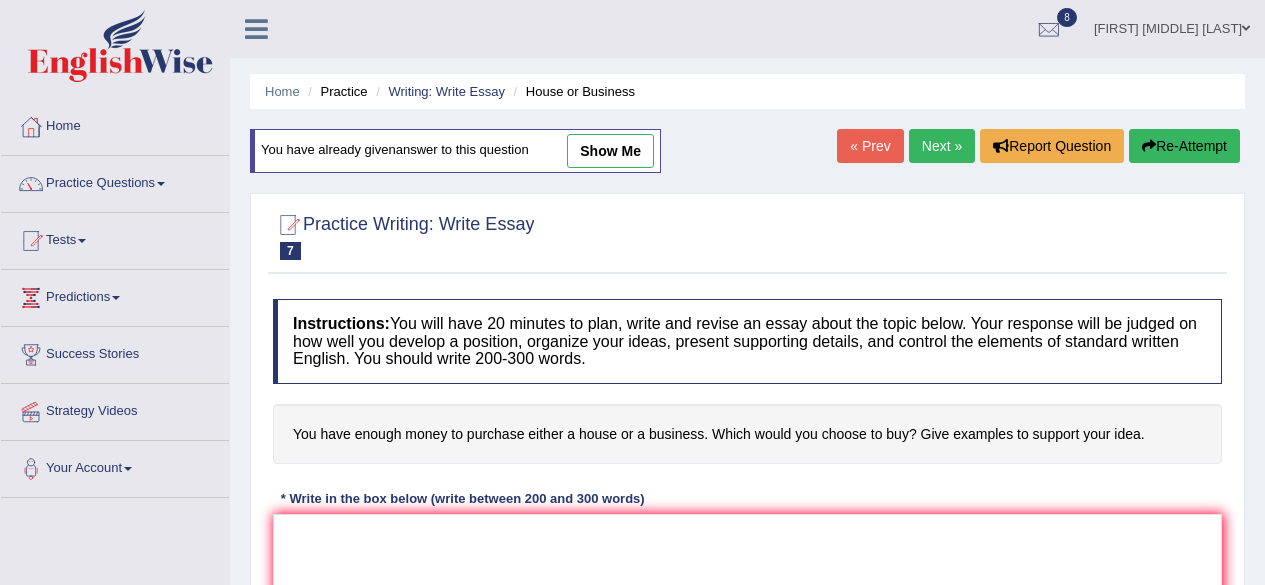 scroll, scrollTop: 0, scrollLeft: 0, axis: both 